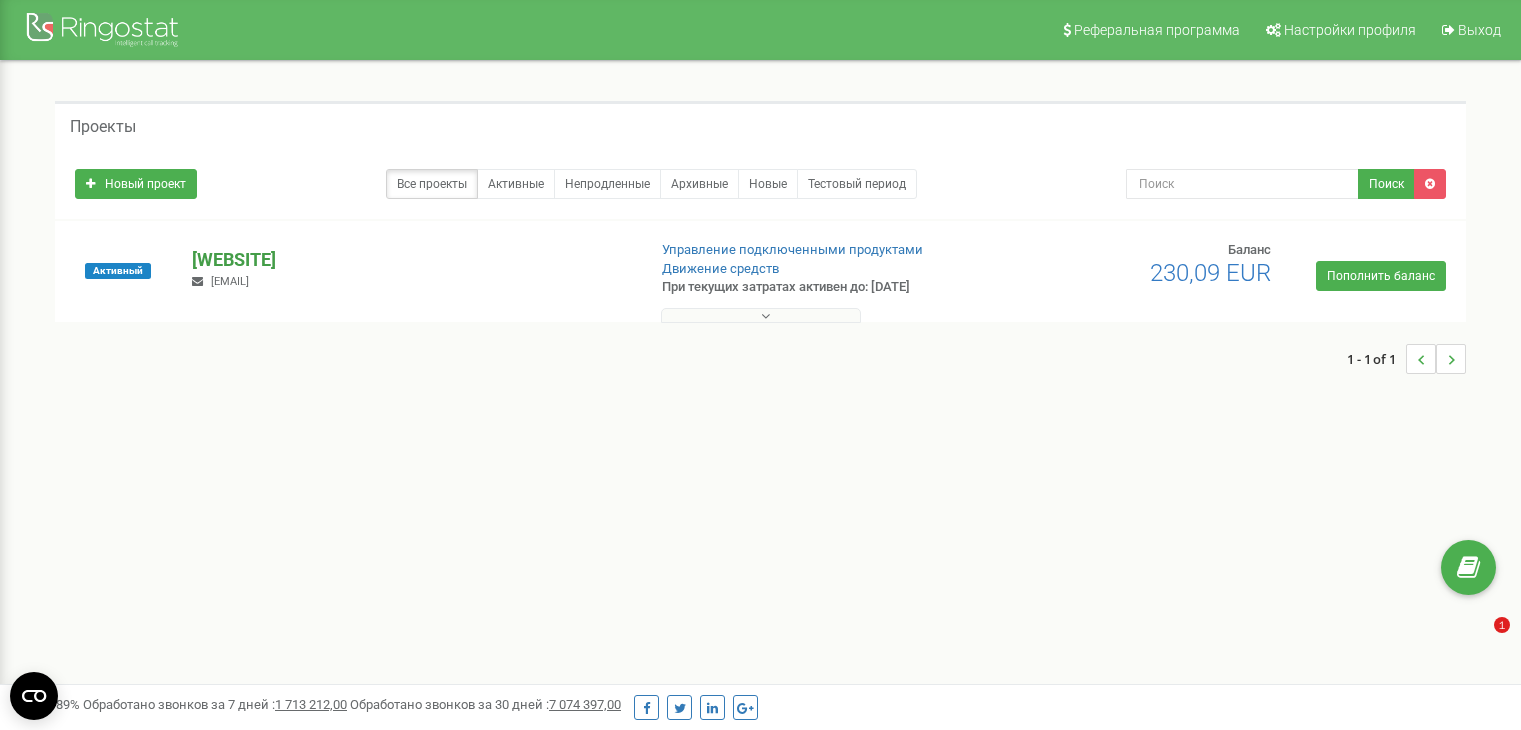 scroll, scrollTop: 0, scrollLeft: 0, axis: both 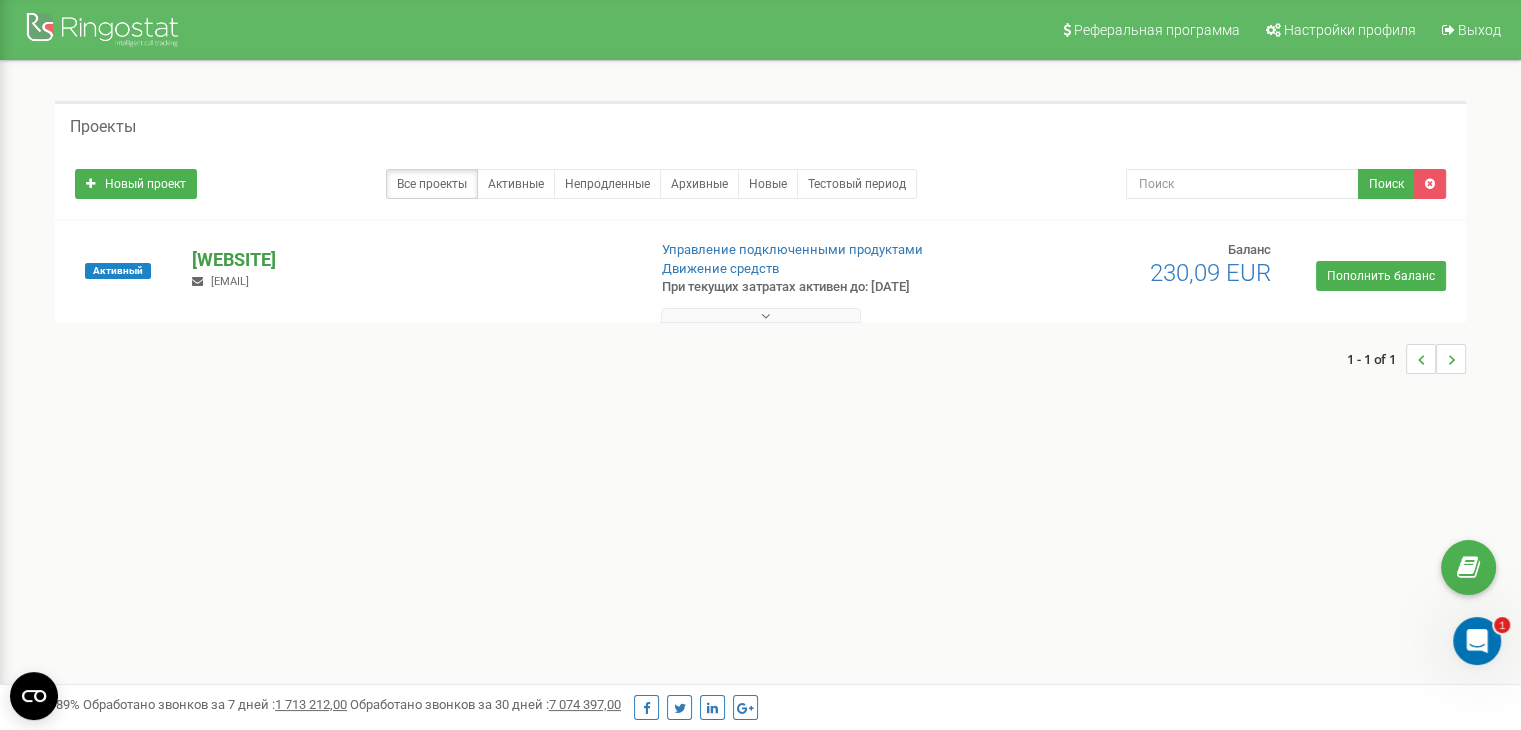 click on "instagram.com.[DOMAIN]" at bounding box center (410, 260) 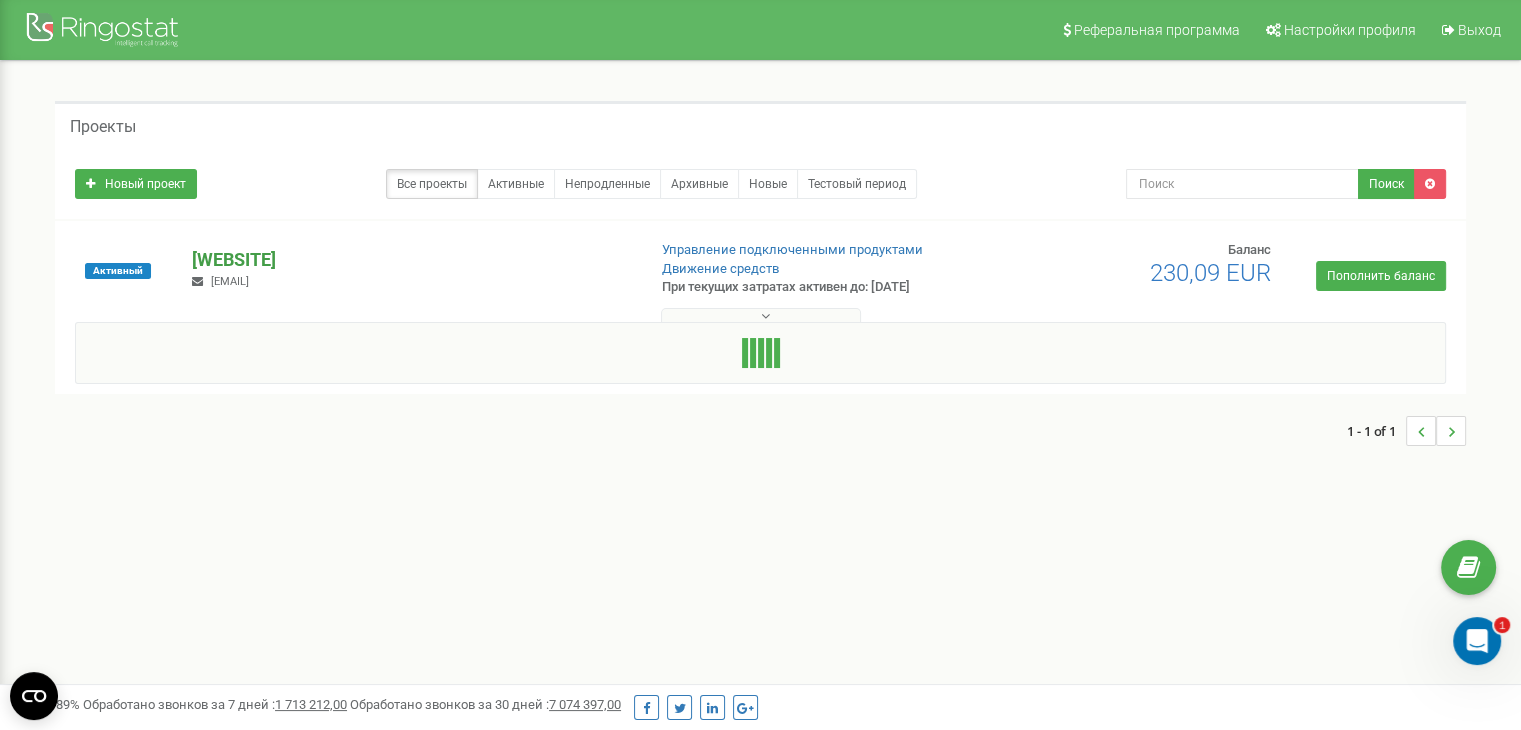 click on "instagram.com.[DOMAIN]" at bounding box center (410, 260) 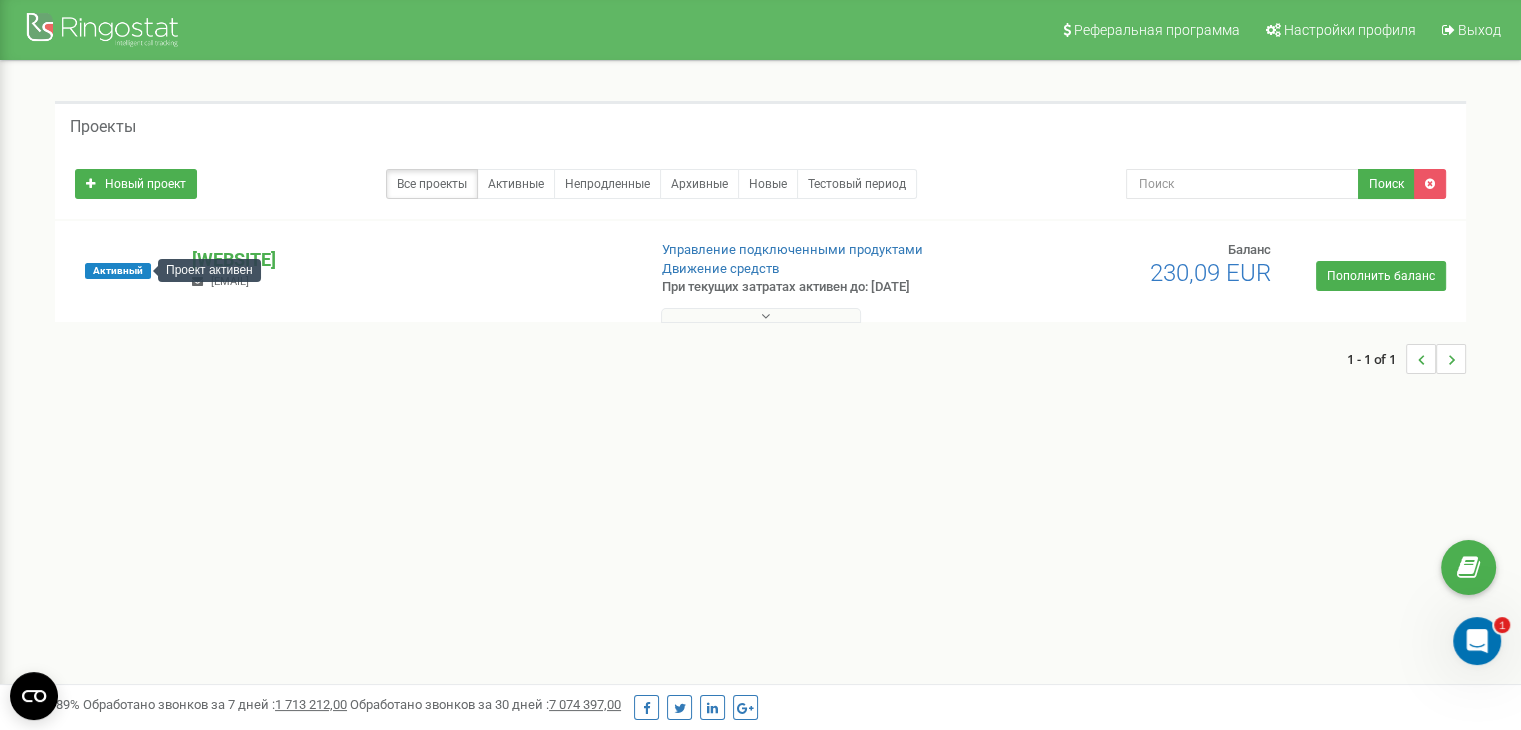 click on "Проект активен" at bounding box center (209, 270) 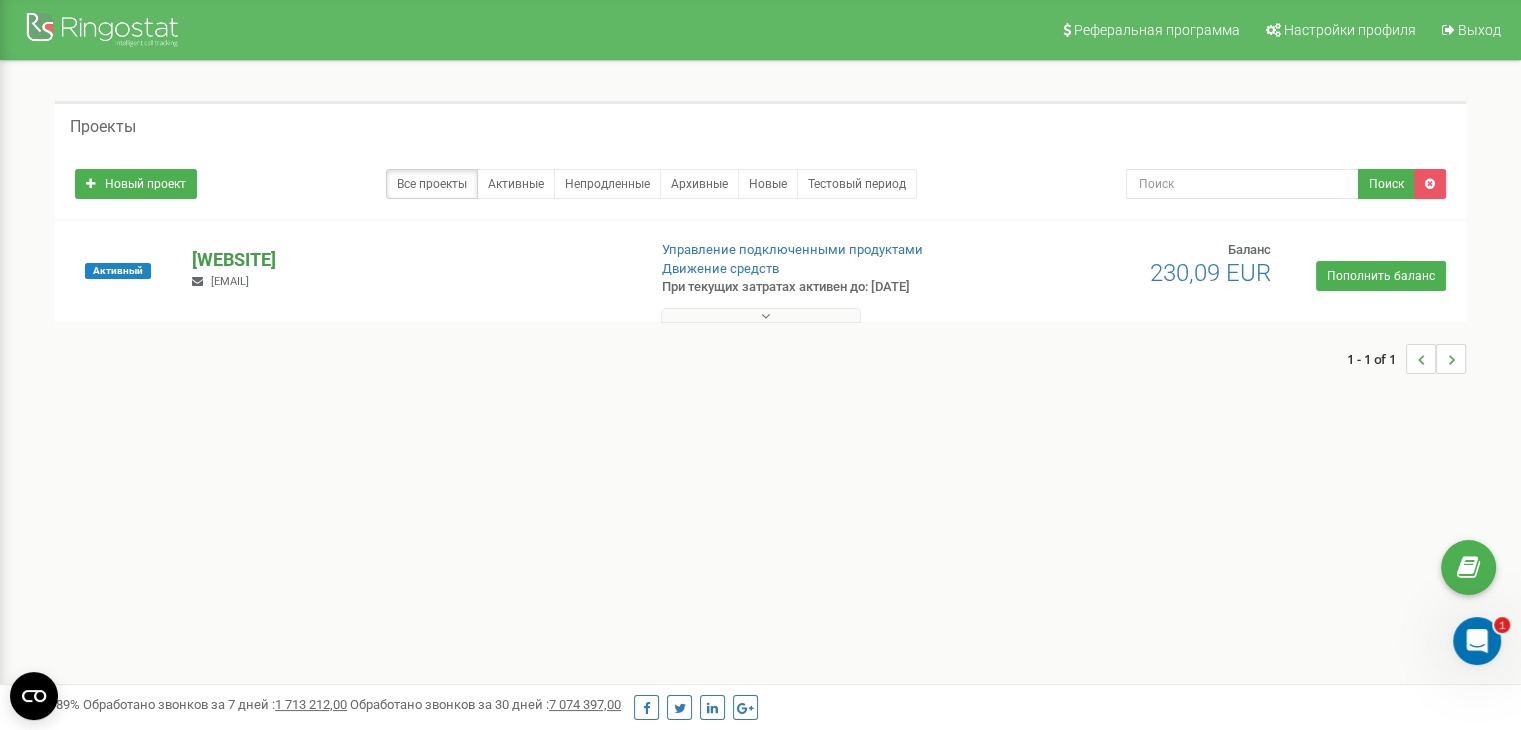 click on "instagram.com.[DOMAIN]" at bounding box center (410, 260) 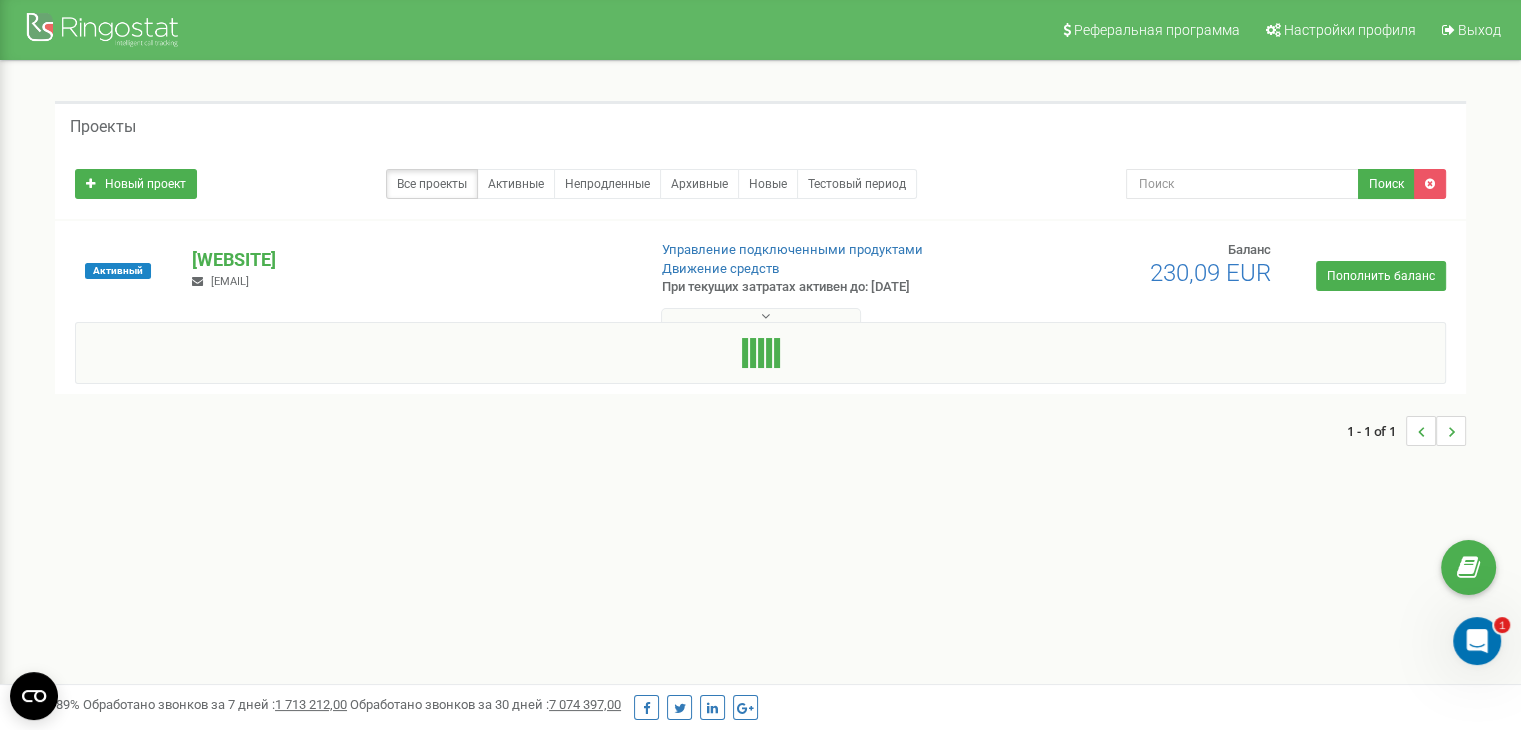 click on "[EMAIL]" at bounding box center (230, 281) 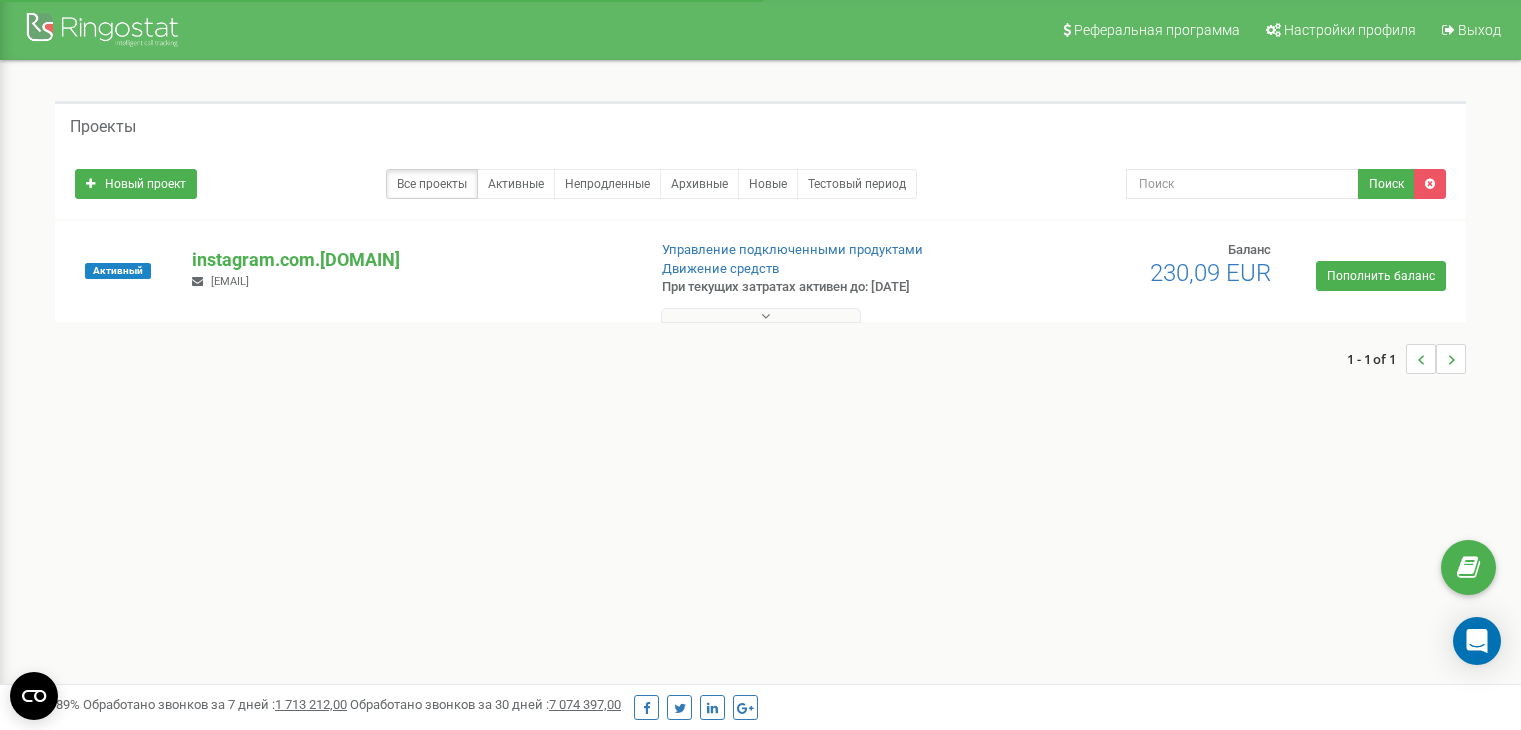 scroll, scrollTop: 0, scrollLeft: 0, axis: both 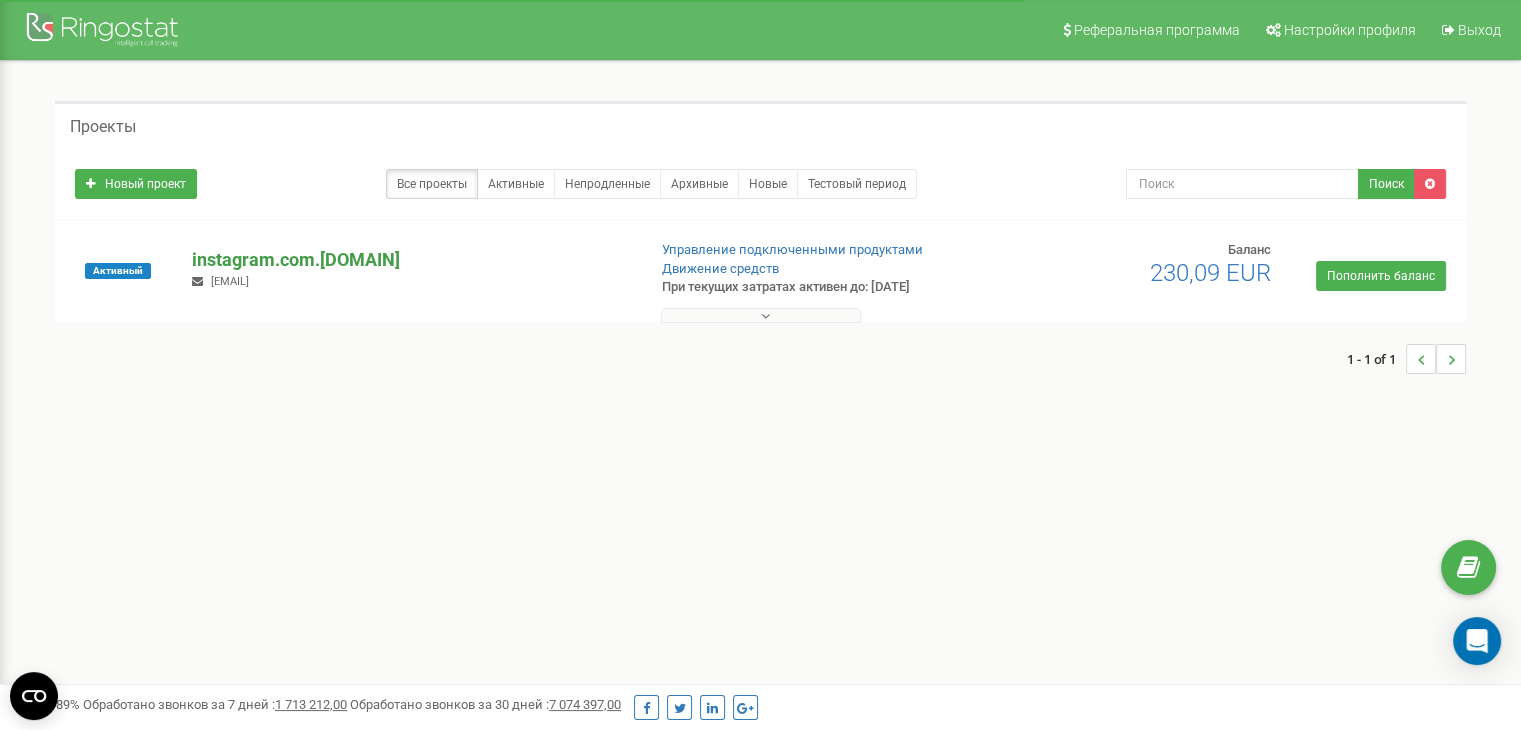 click on "instagram.com.[DOMAIN]" at bounding box center (410, 260) 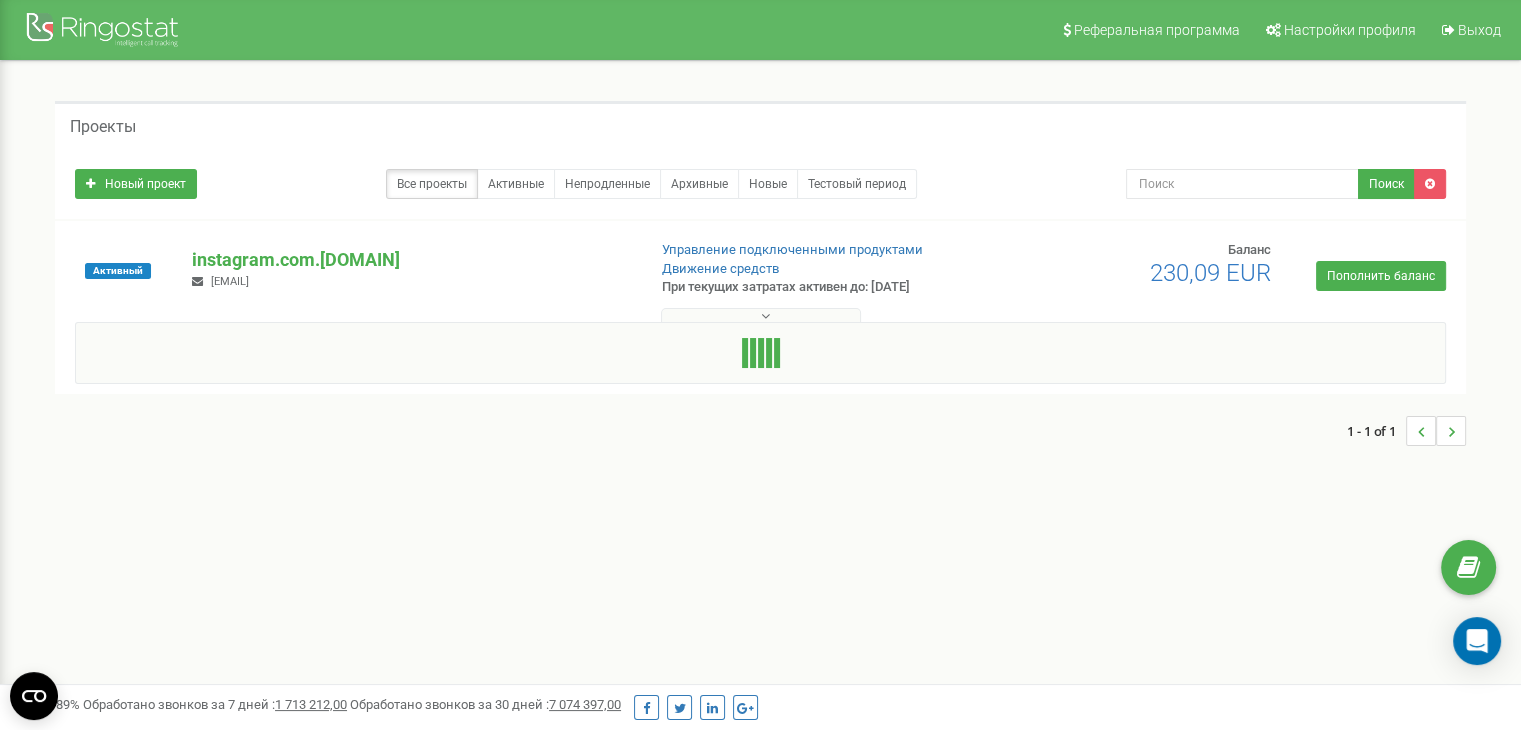 click at bounding box center [765, 316] 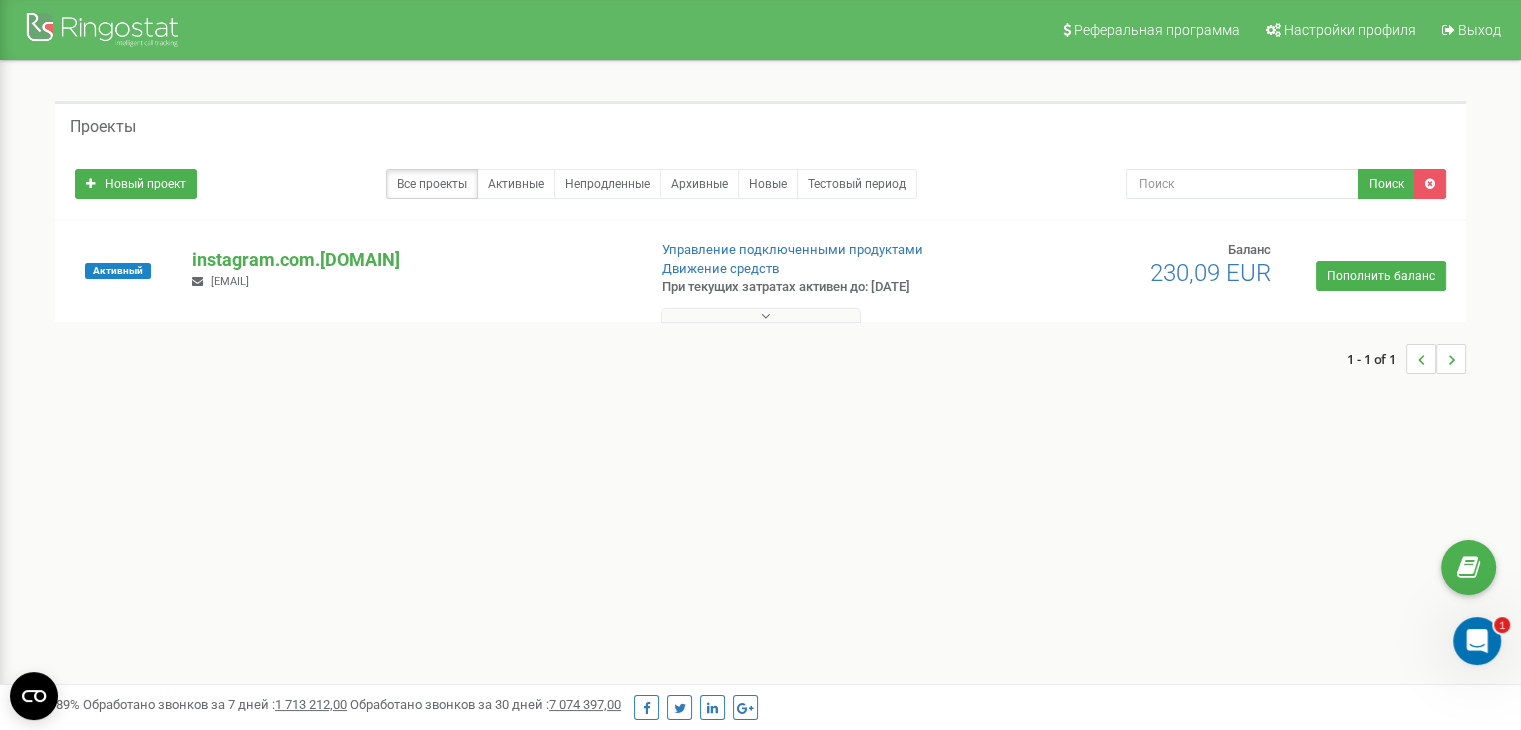 scroll, scrollTop: 0, scrollLeft: 0, axis: both 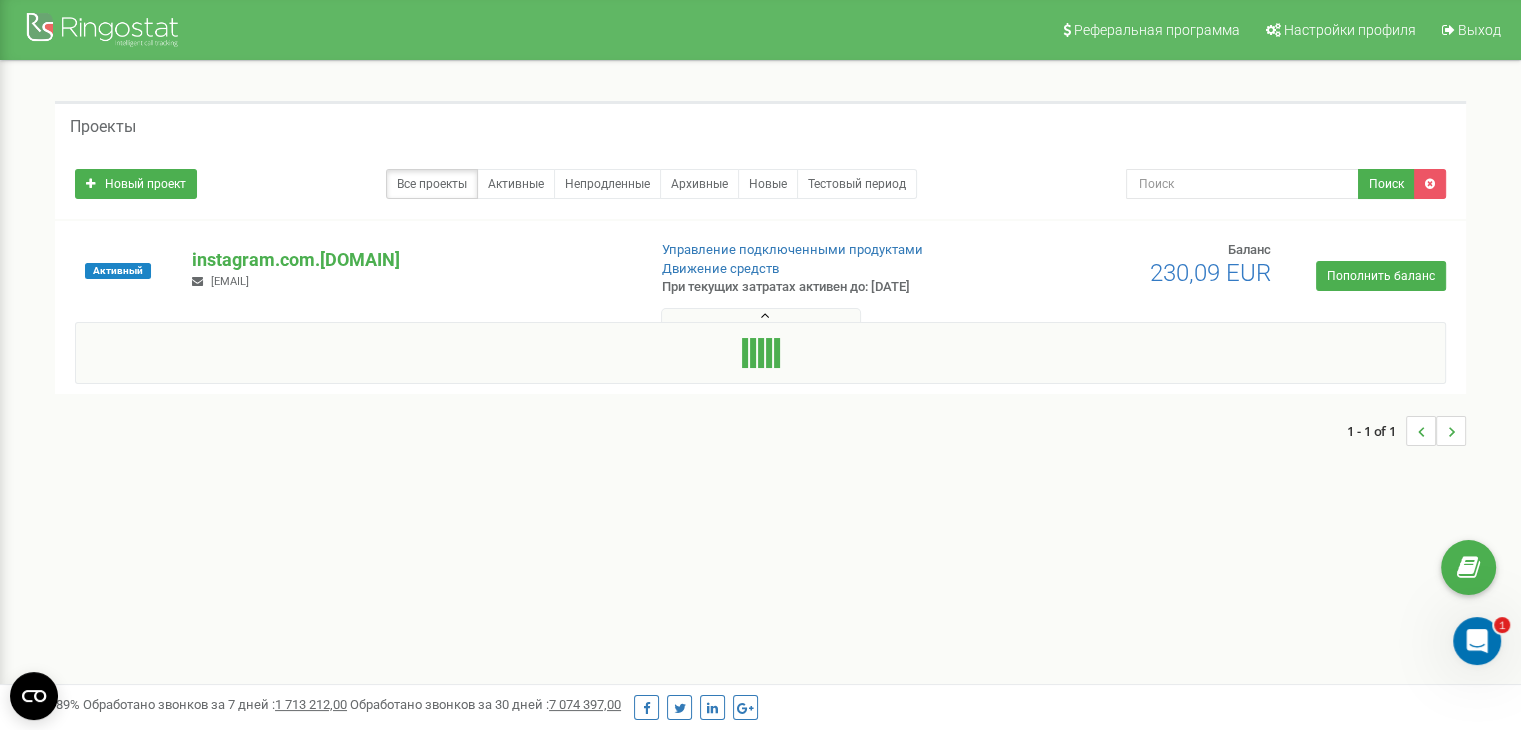 click at bounding box center [765, 316] 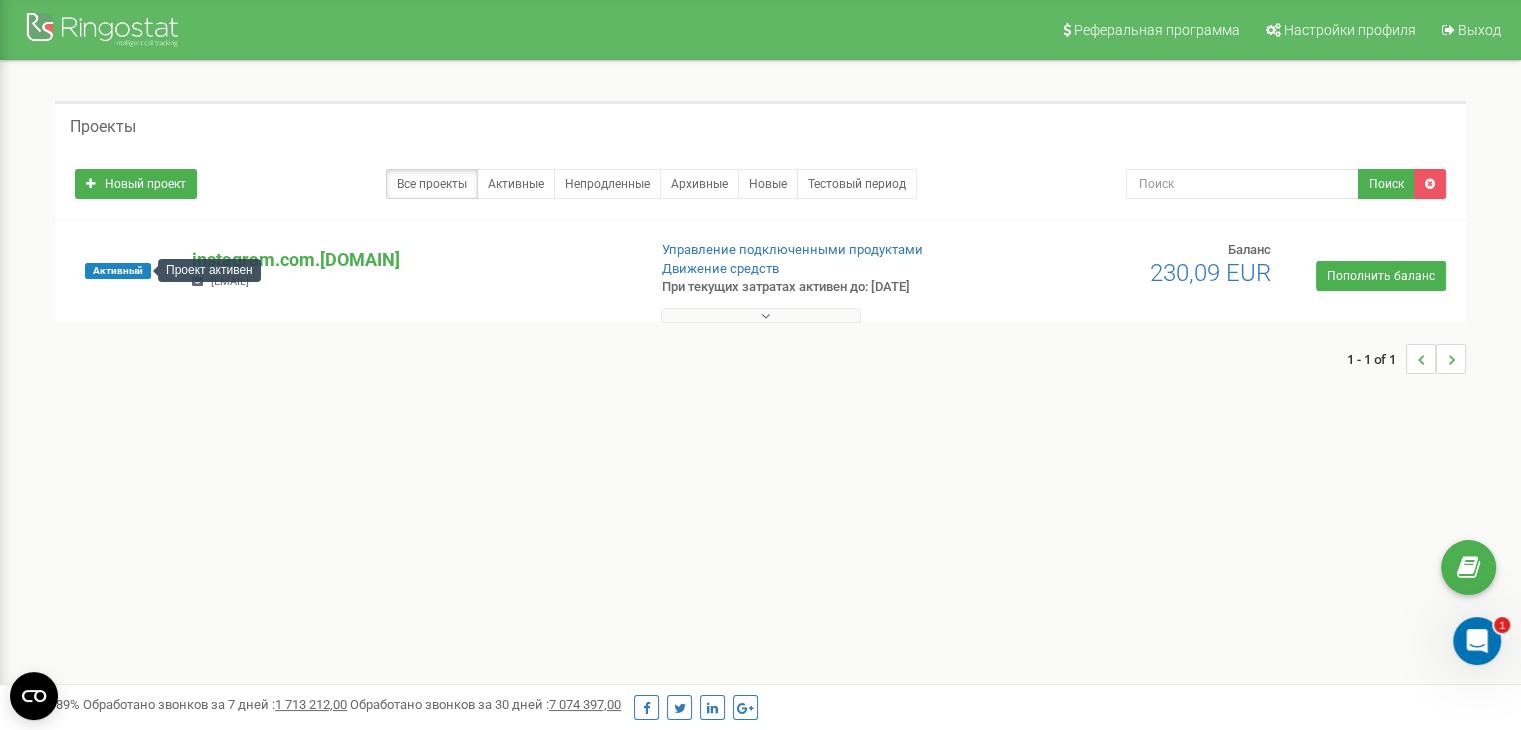click on "Активный" at bounding box center (118, 271) 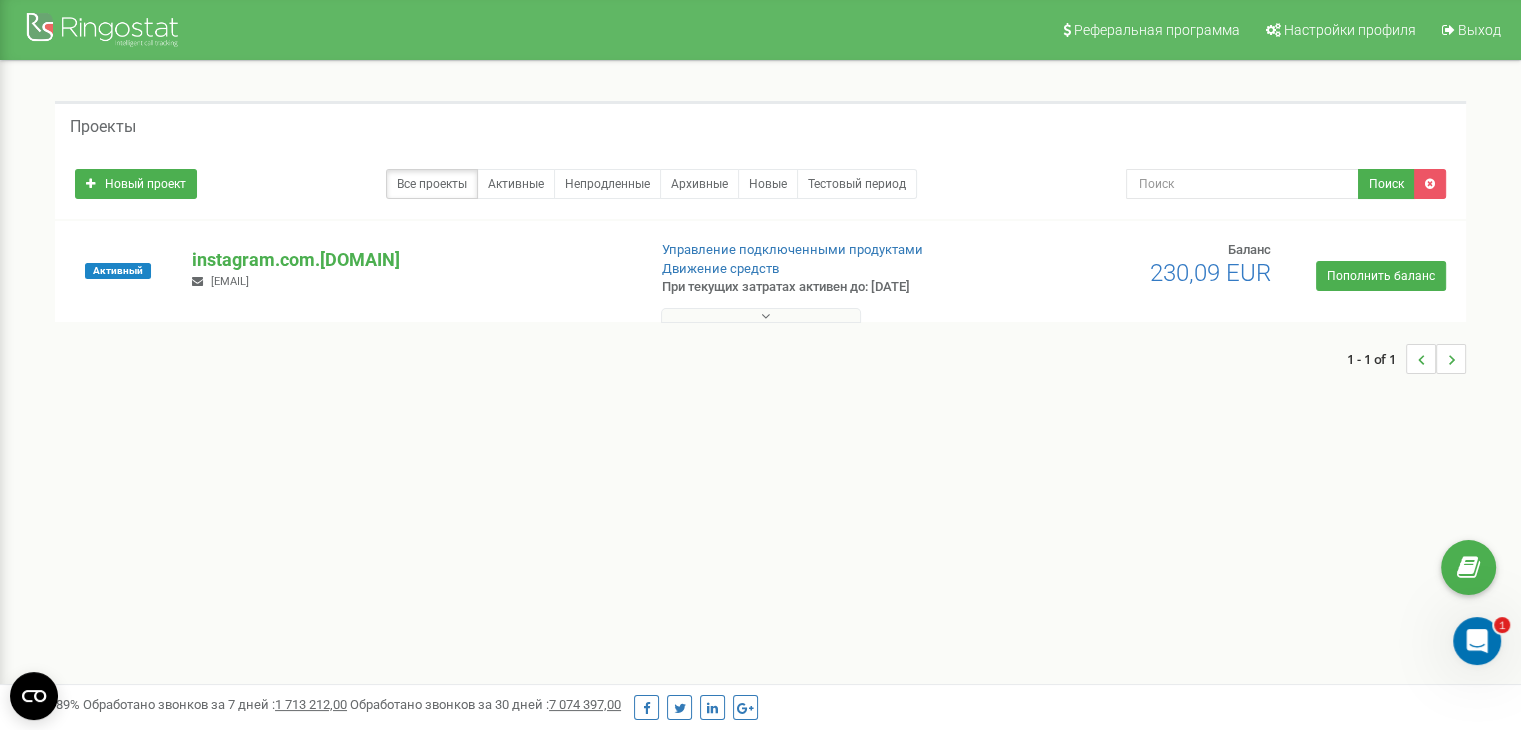 click on "beautypro2020.1@gmail.com" at bounding box center [230, 281] 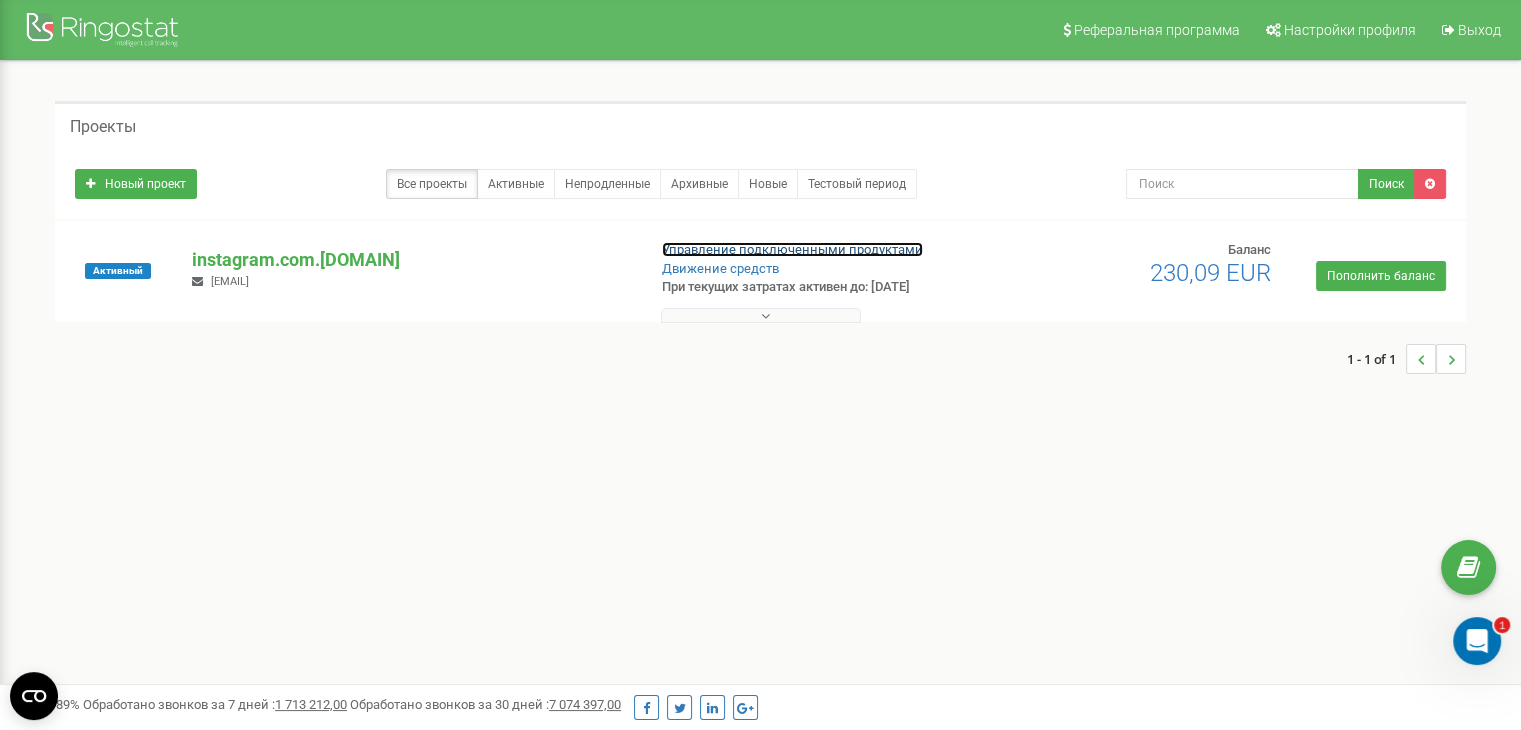 click on "Управление подключенными продуктами" at bounding box center [792, 249] 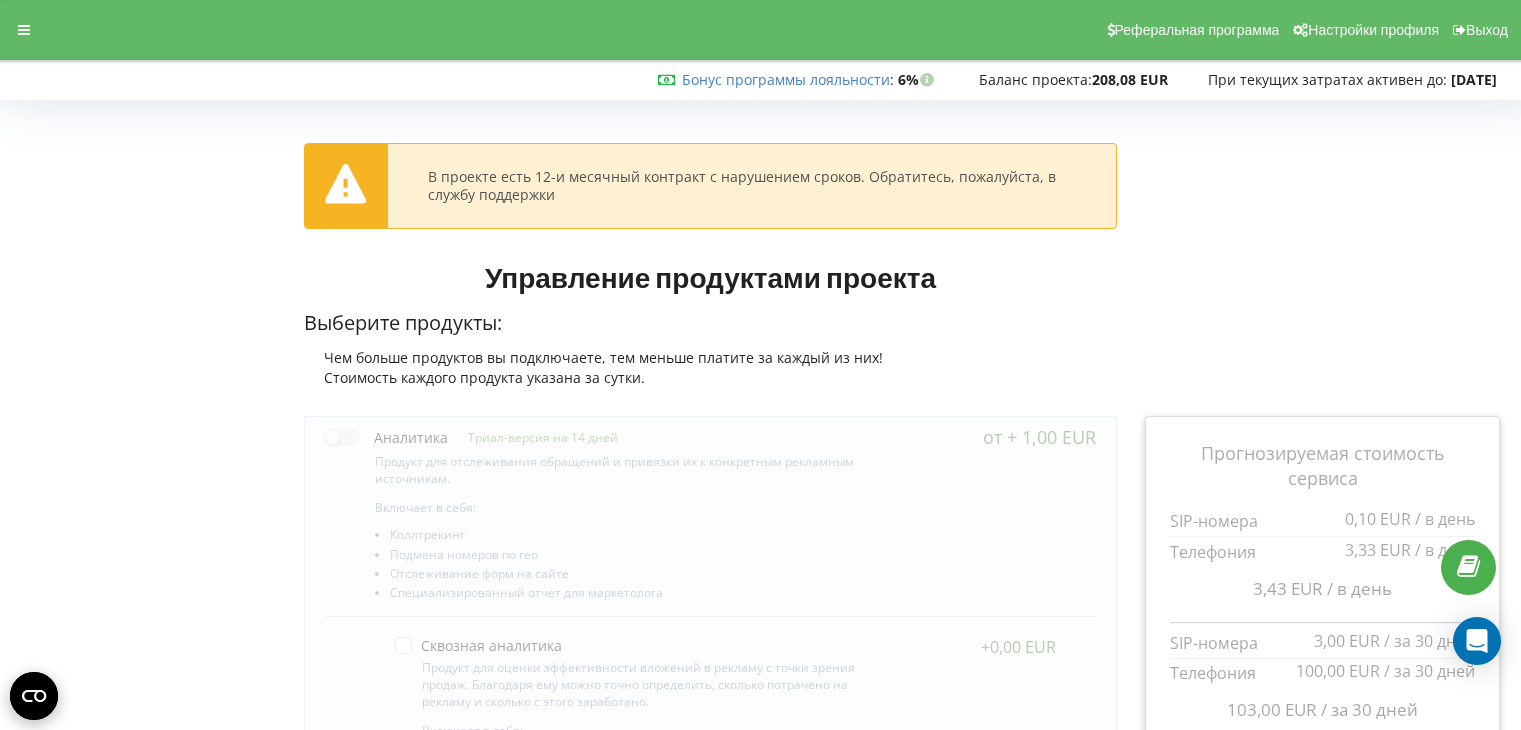 scroll, scrollTop: 0, scrollLeft: 0, axis: both 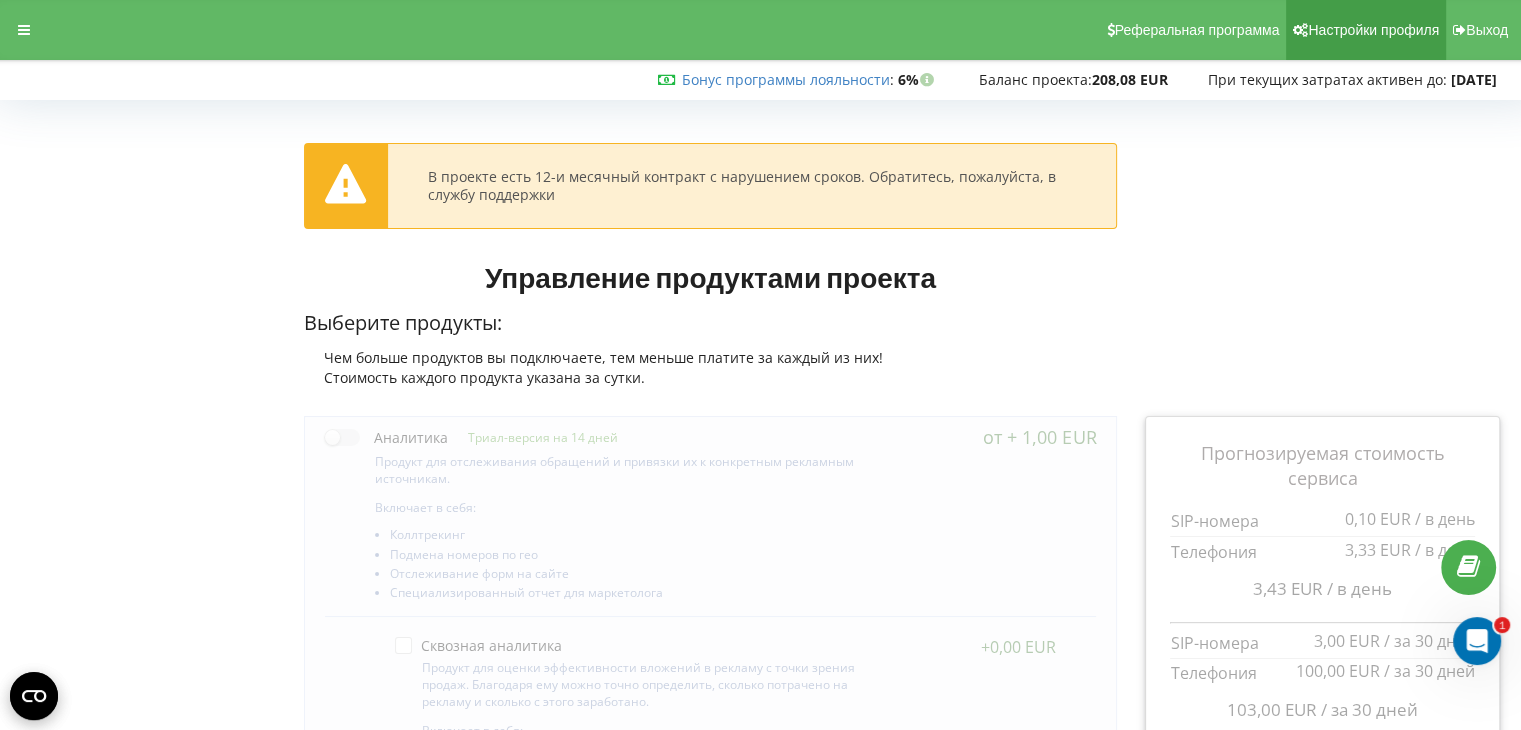 click on "Настройки профиля" at bounding box center [1373, 30] 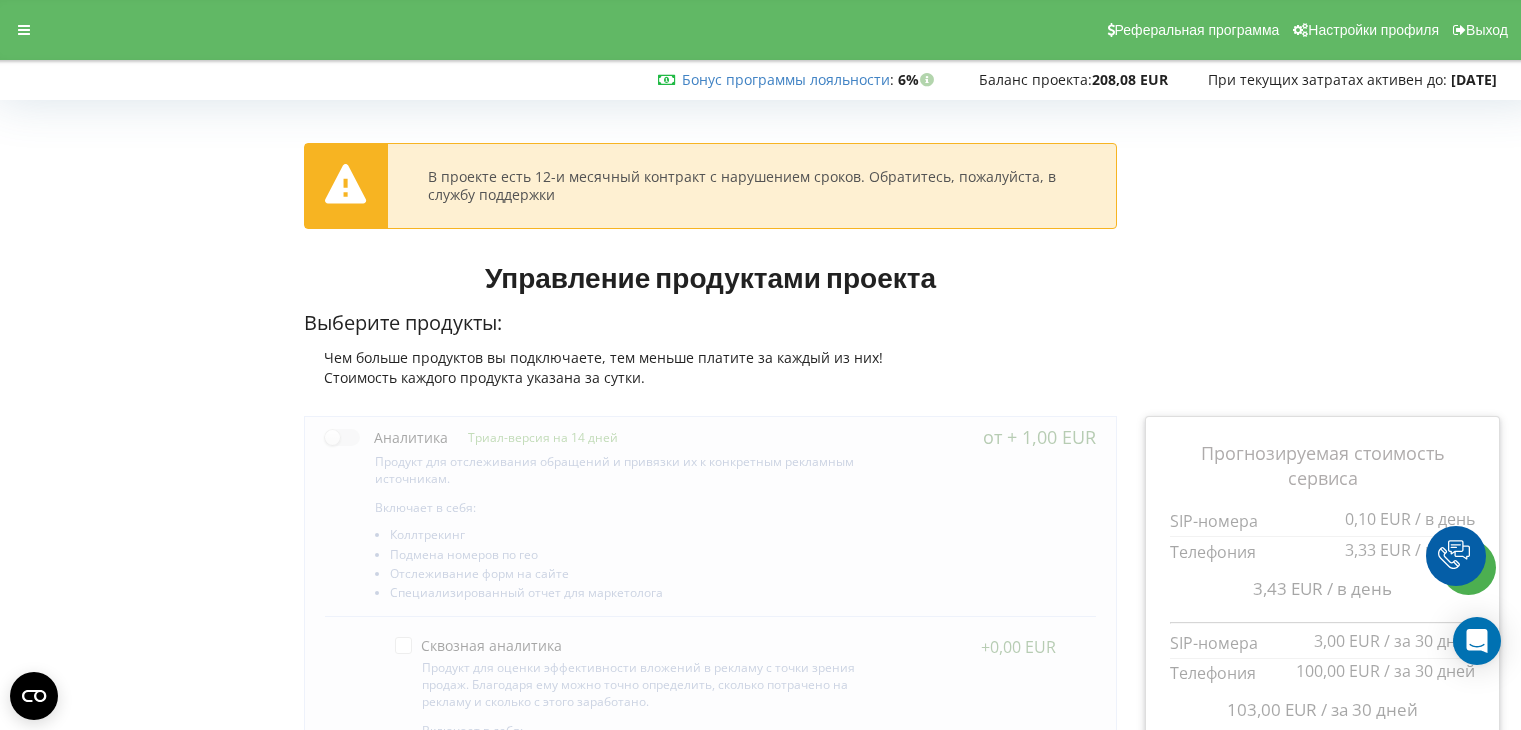 scroll, scrollTop: 0, scrollLeft: 0, axis: both 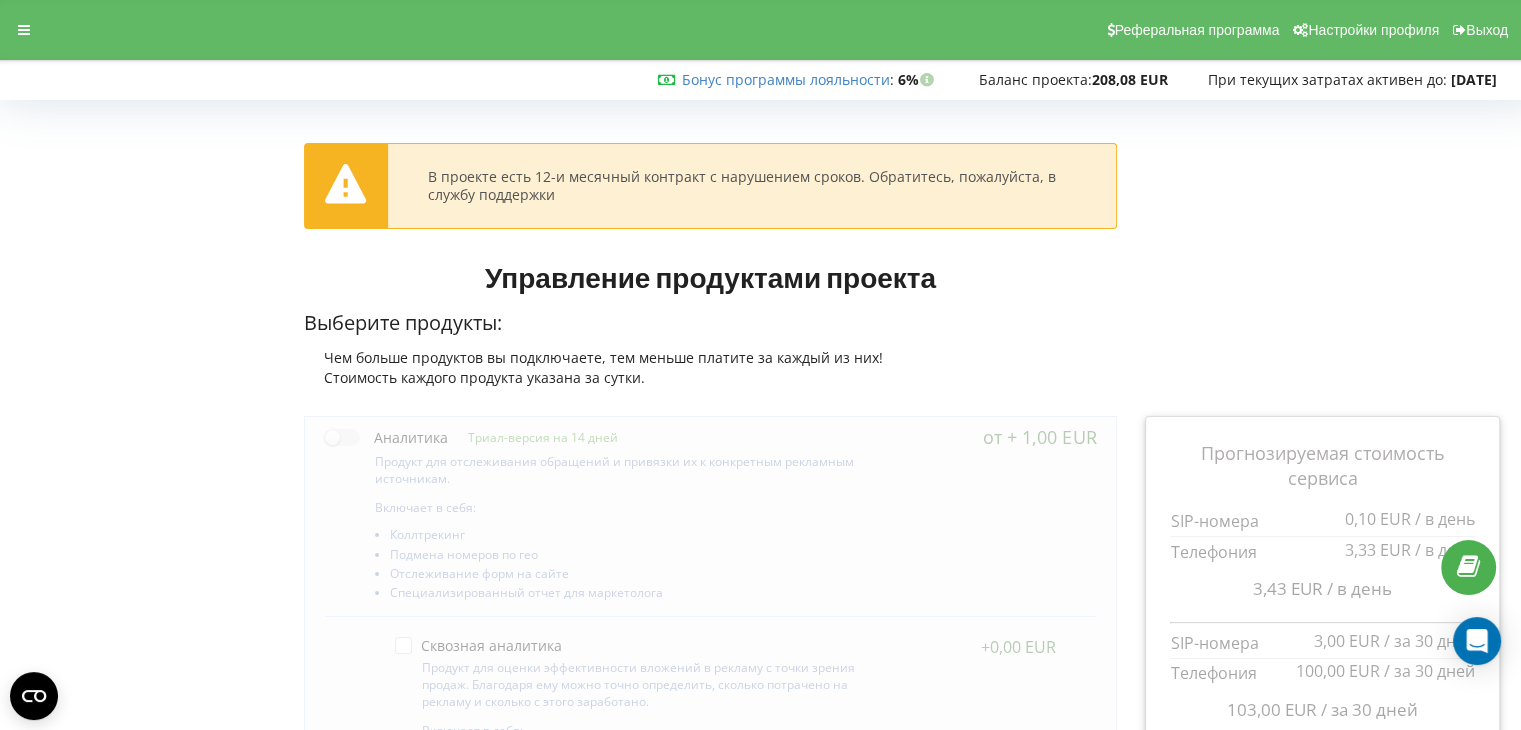 click on "В проекте есть 12-и месячный контракт с нарушением сроков. Обратитесь, пожалуйста, в службу поддержки" at bounding box center [752, 186] 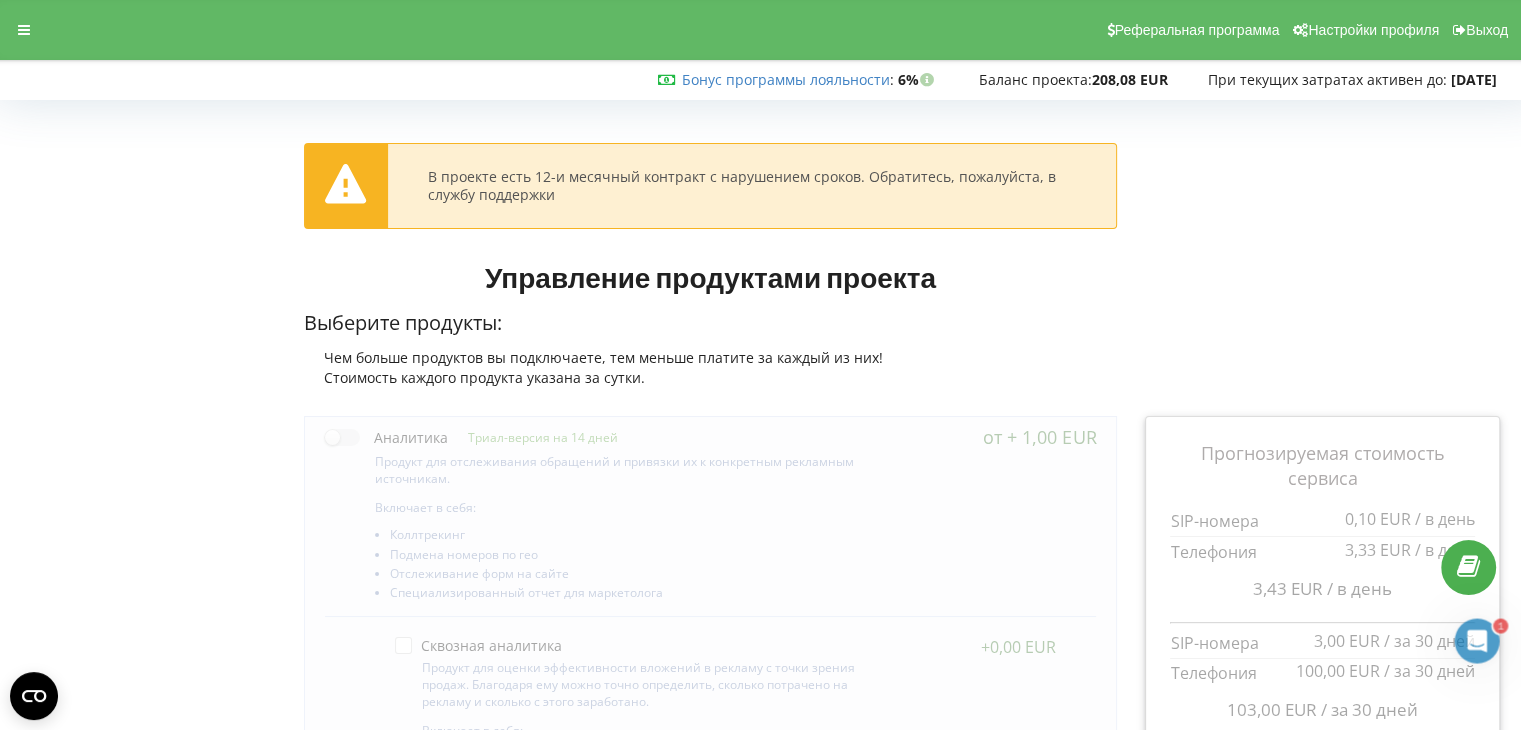scroll, scrollTop: 0, scrollLeft: 0, axis: both 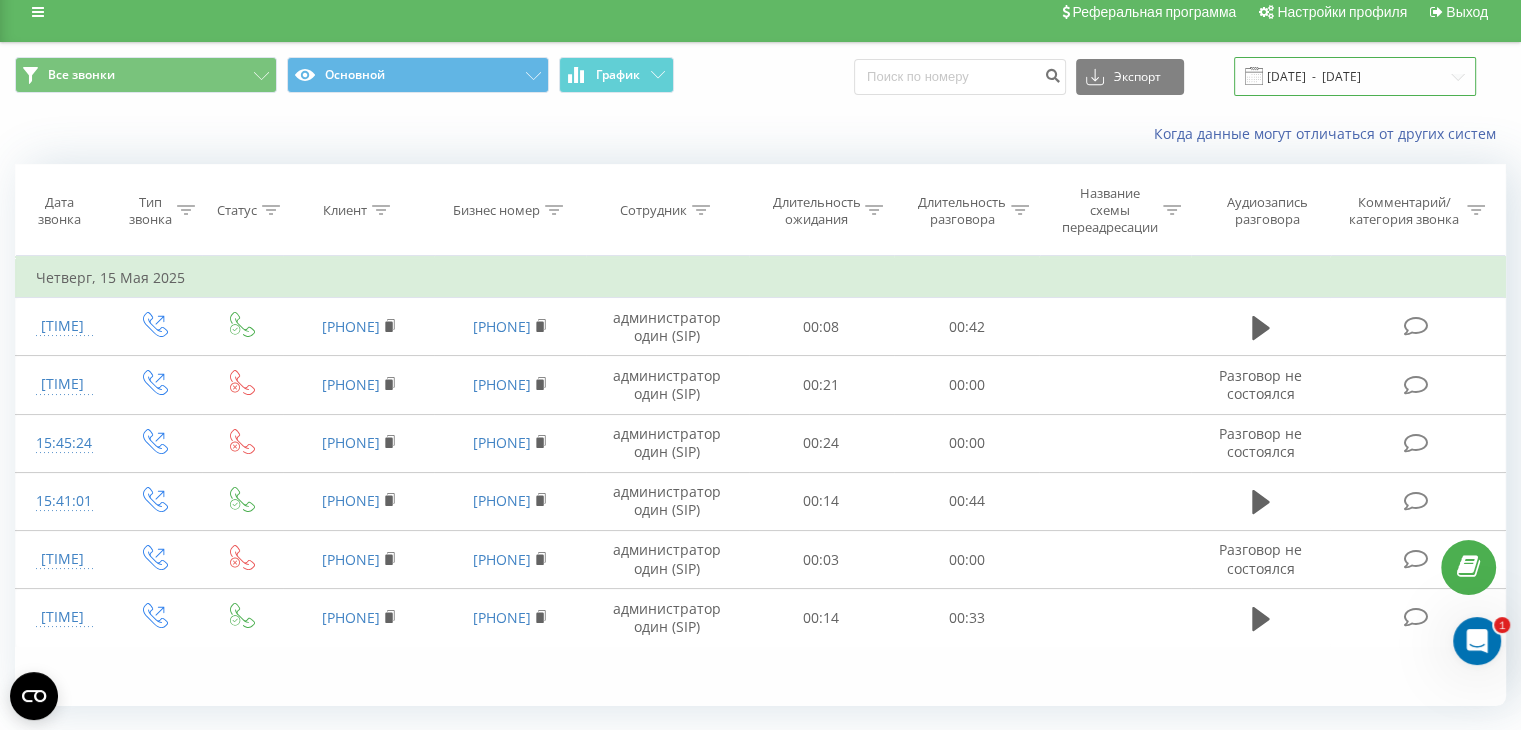 click on "[DATE]  -  [DATE]" at bounding box center (1355, 76) 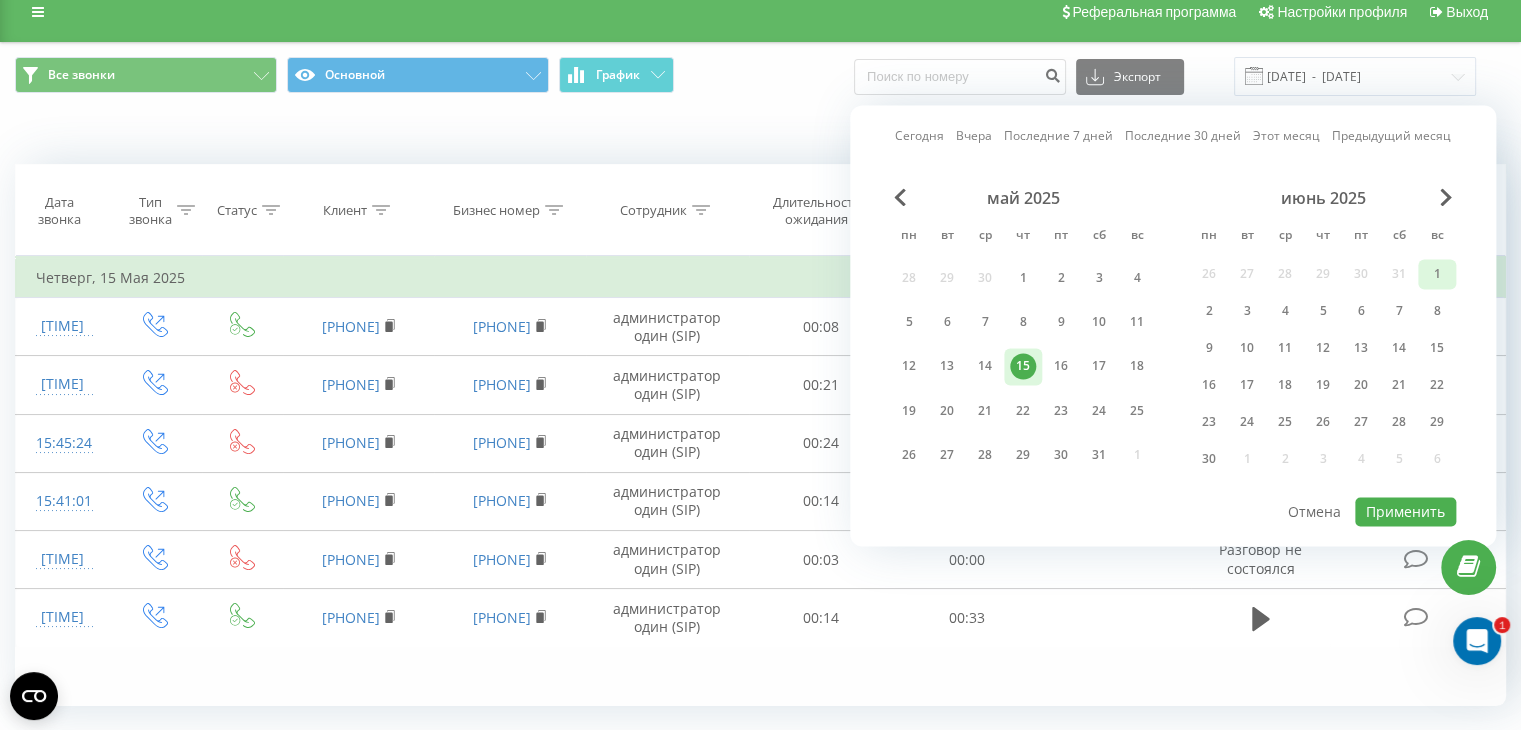 click on "1" at bounding box center [1437, 274] 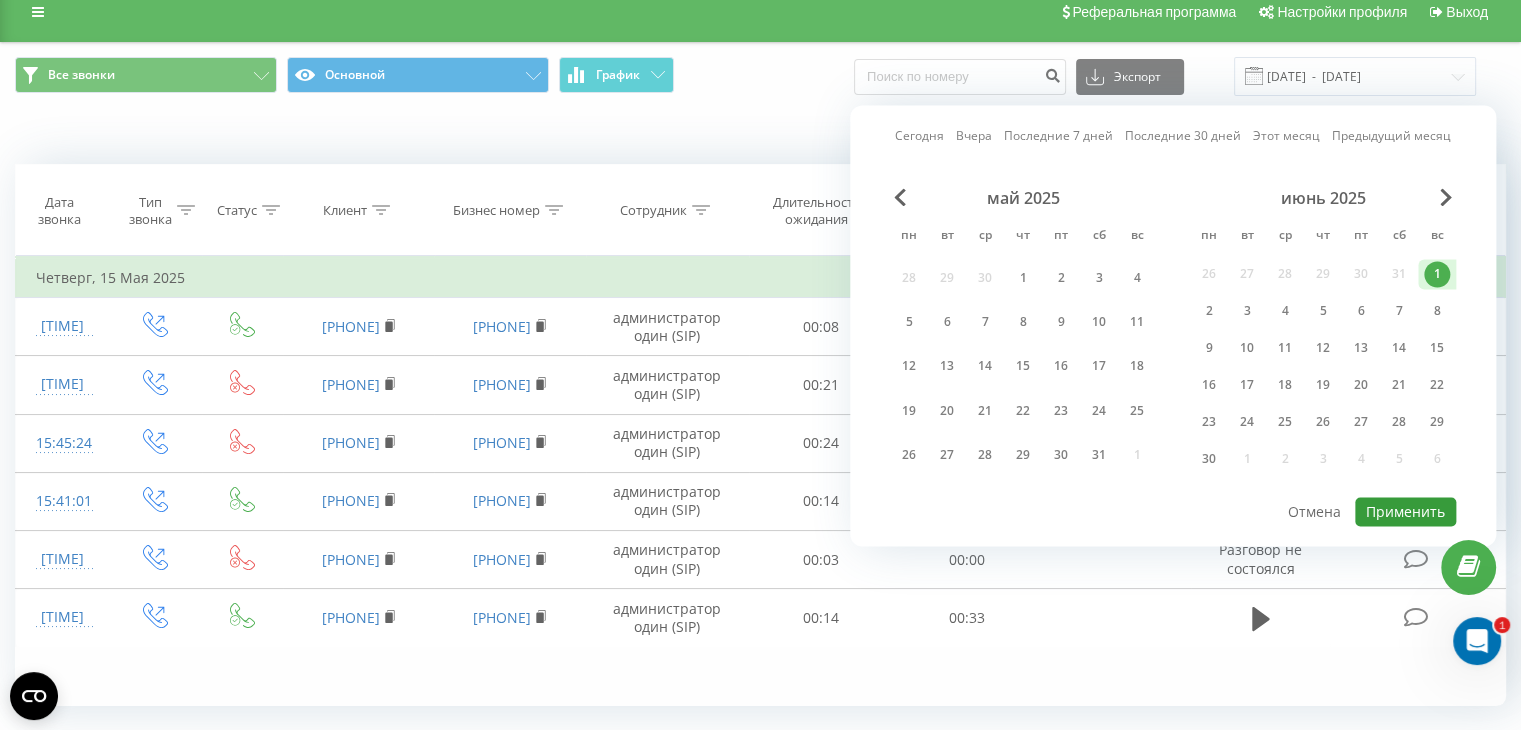click on "Применить" at bounding box center [1405, 511] 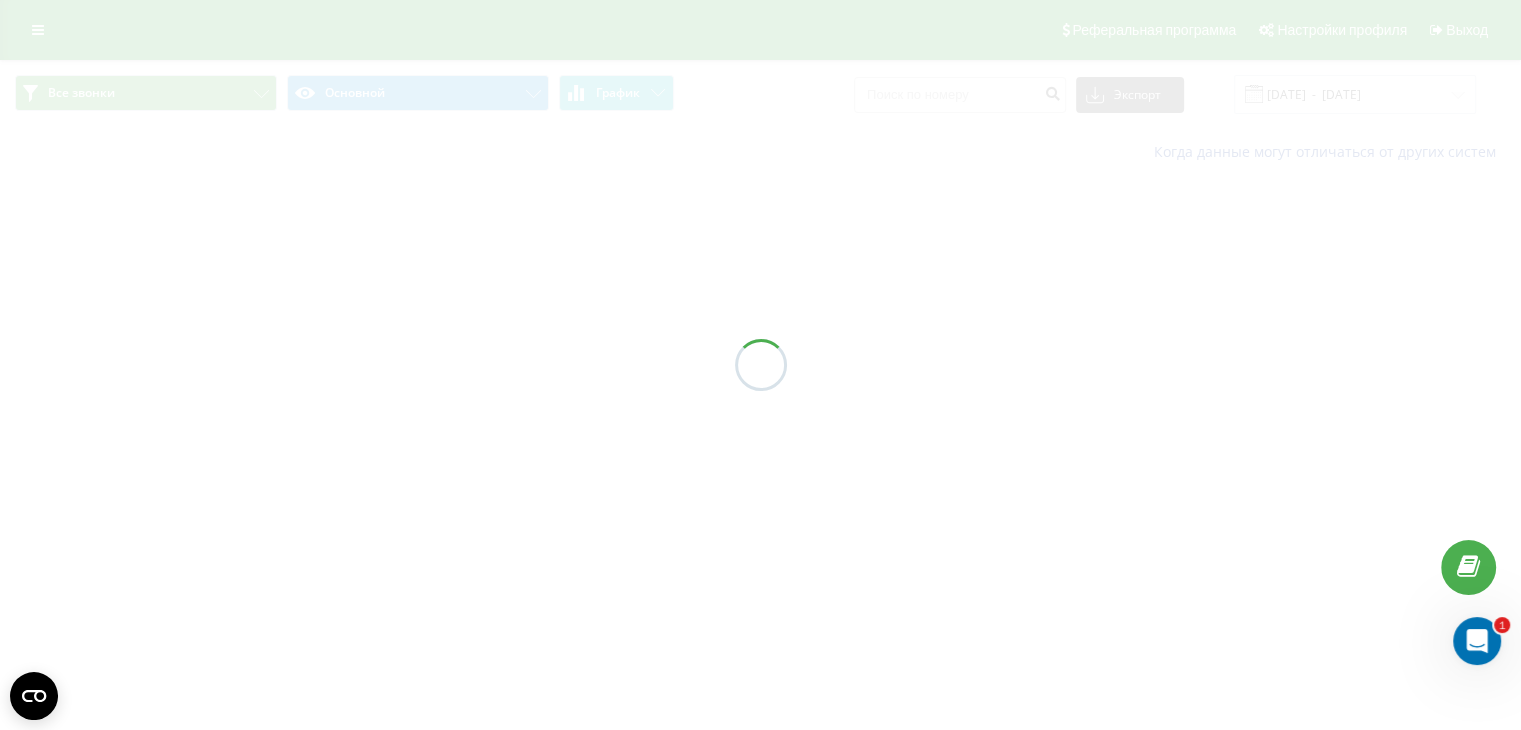 scroll, scrollTop: 0, scrollLeft: 0, axis: both 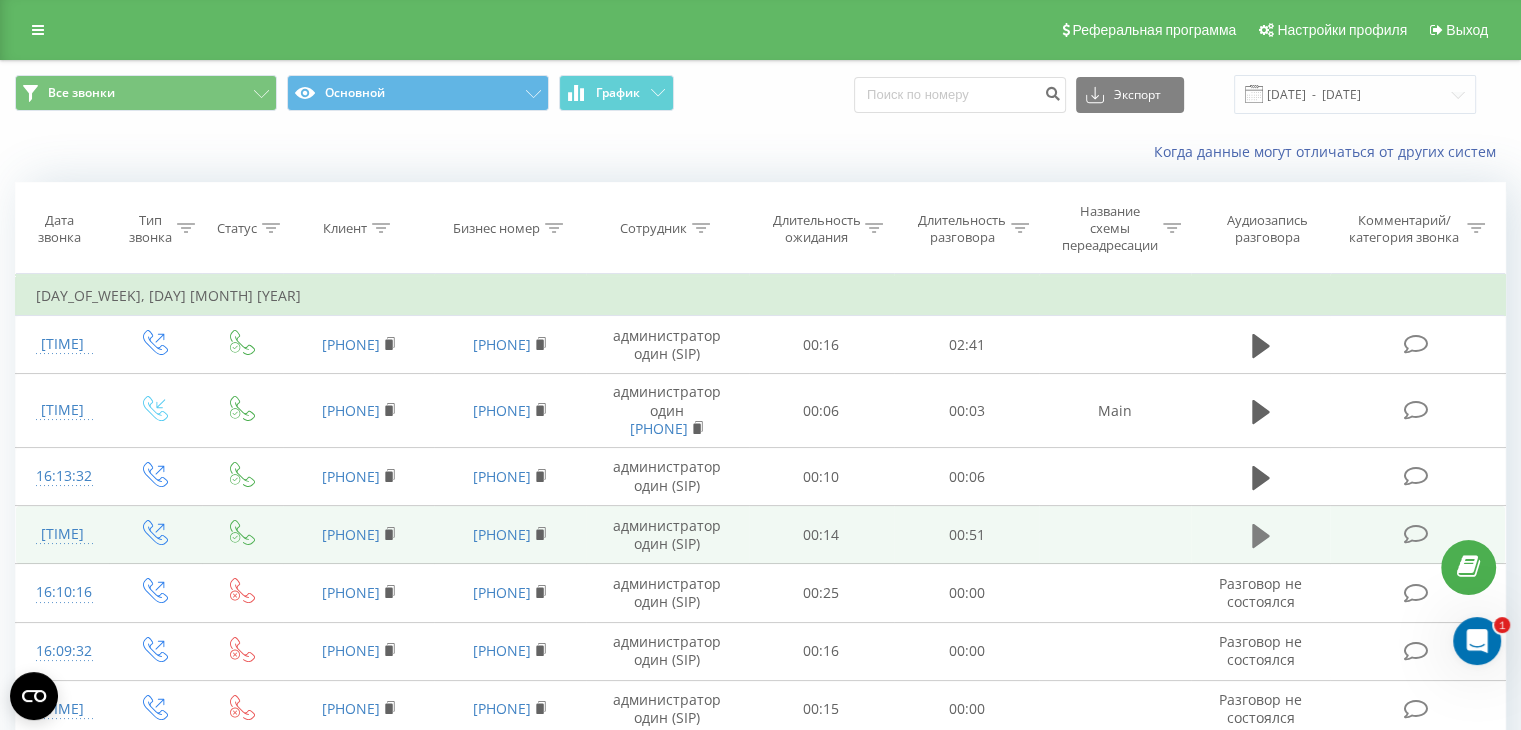click 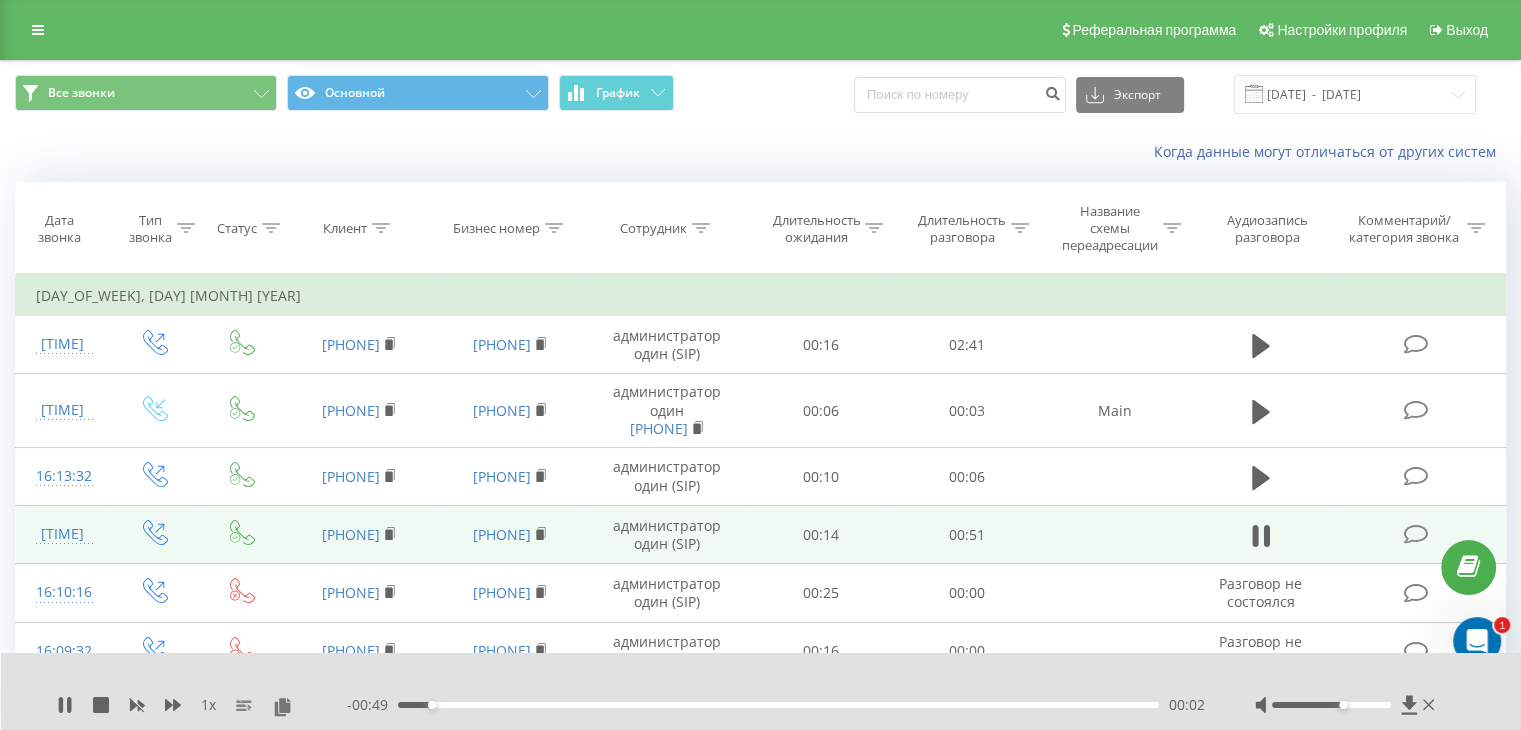 click at bounding box center [1331, 705] 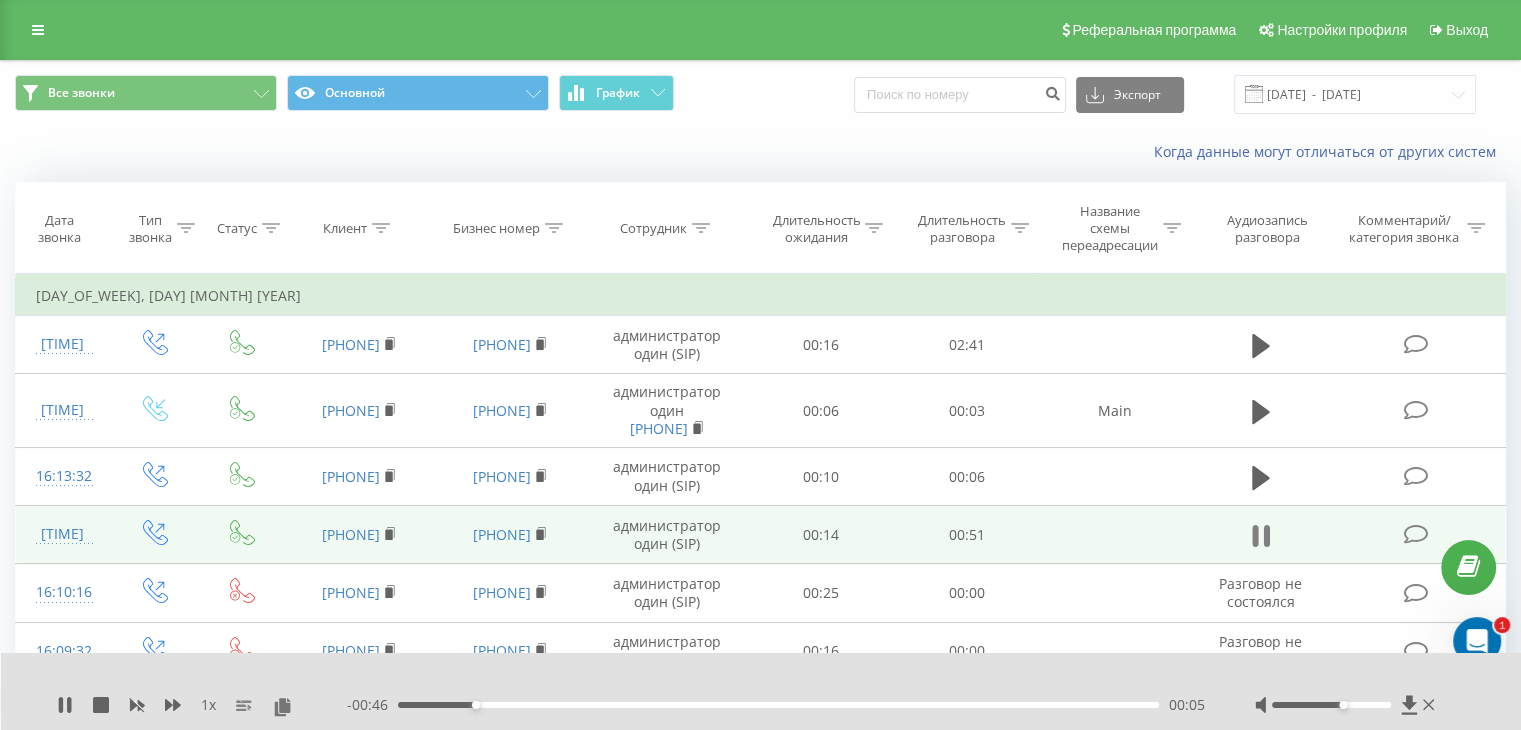 click 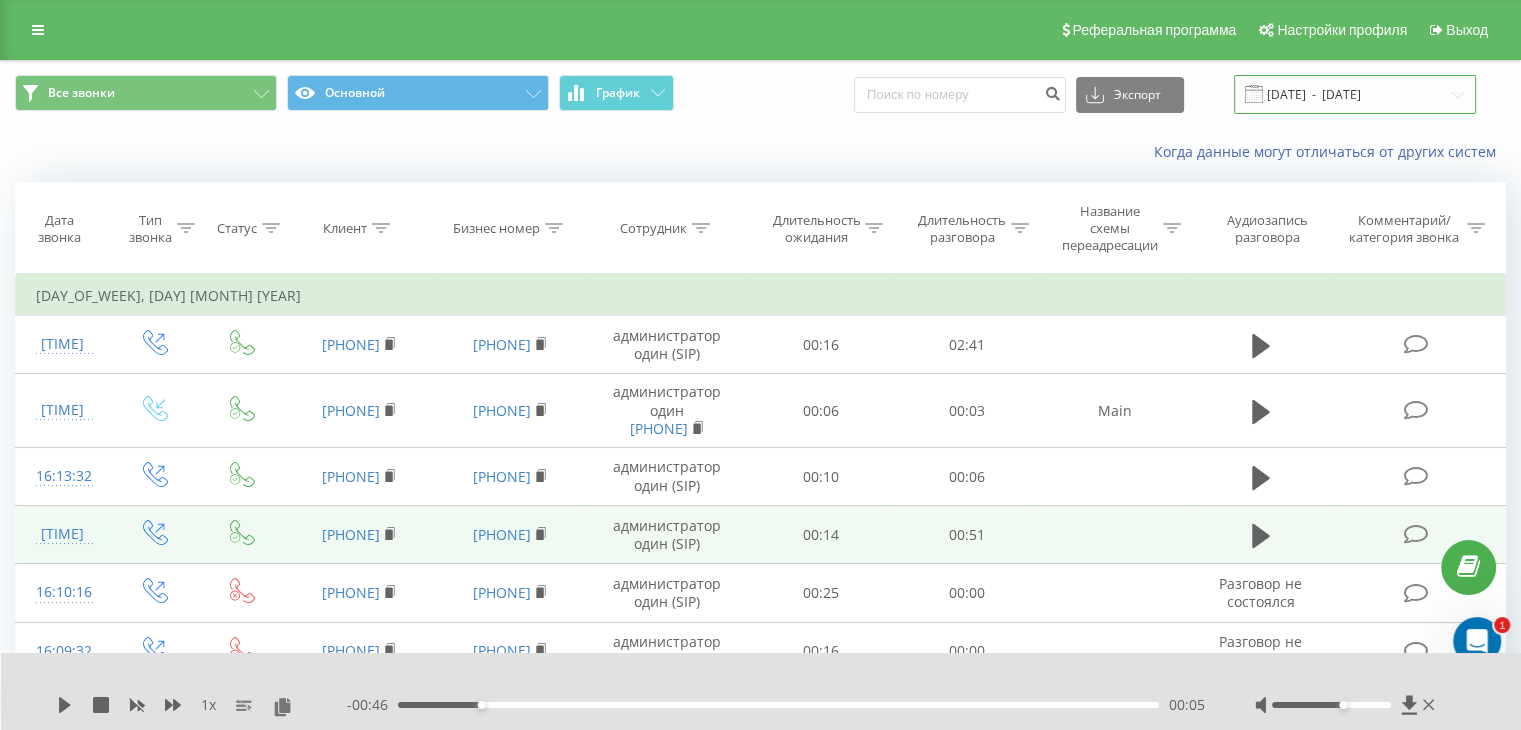 click on "[DATE]  -  [DATE]" at bounding box center (1355, 94) 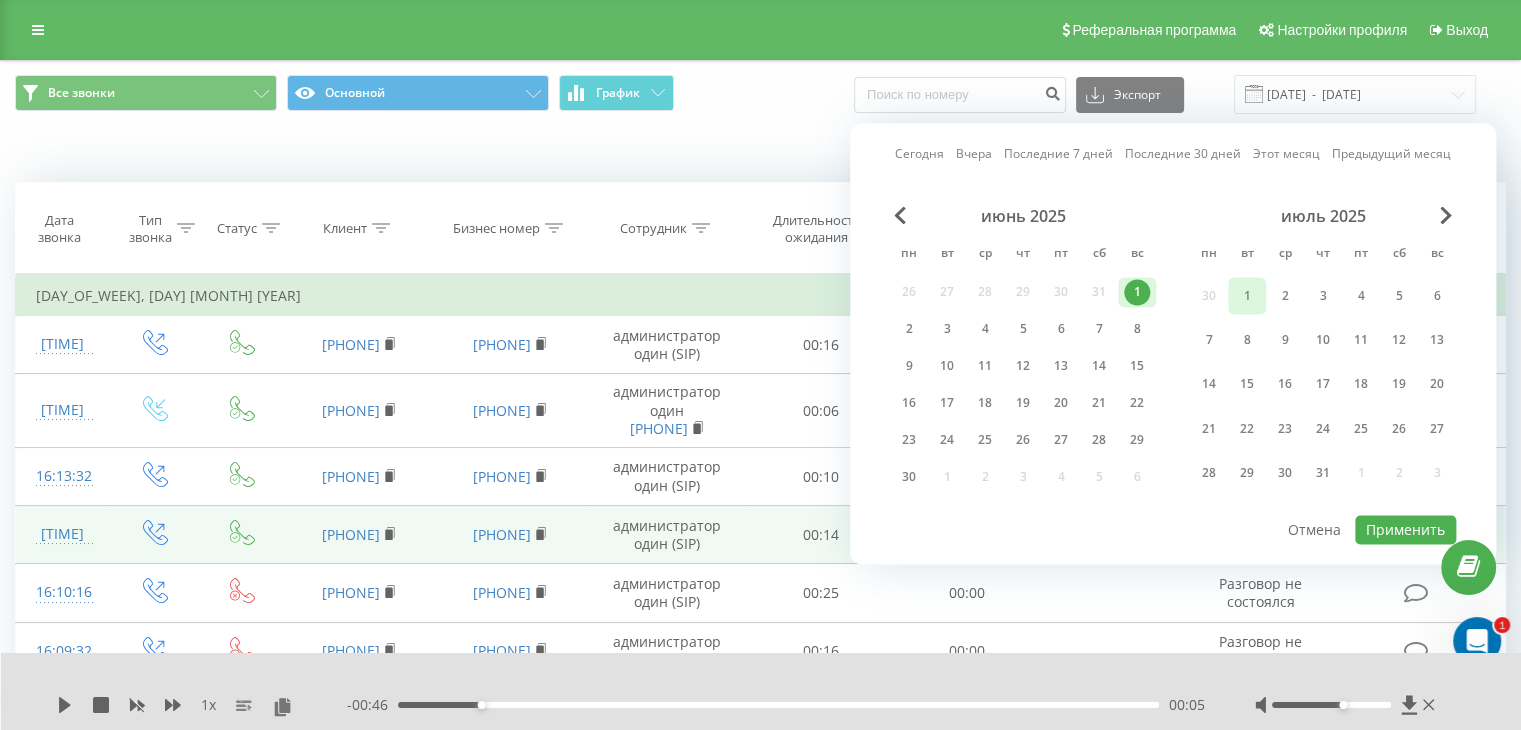 click on "1" at bounding box center [1247, 295] 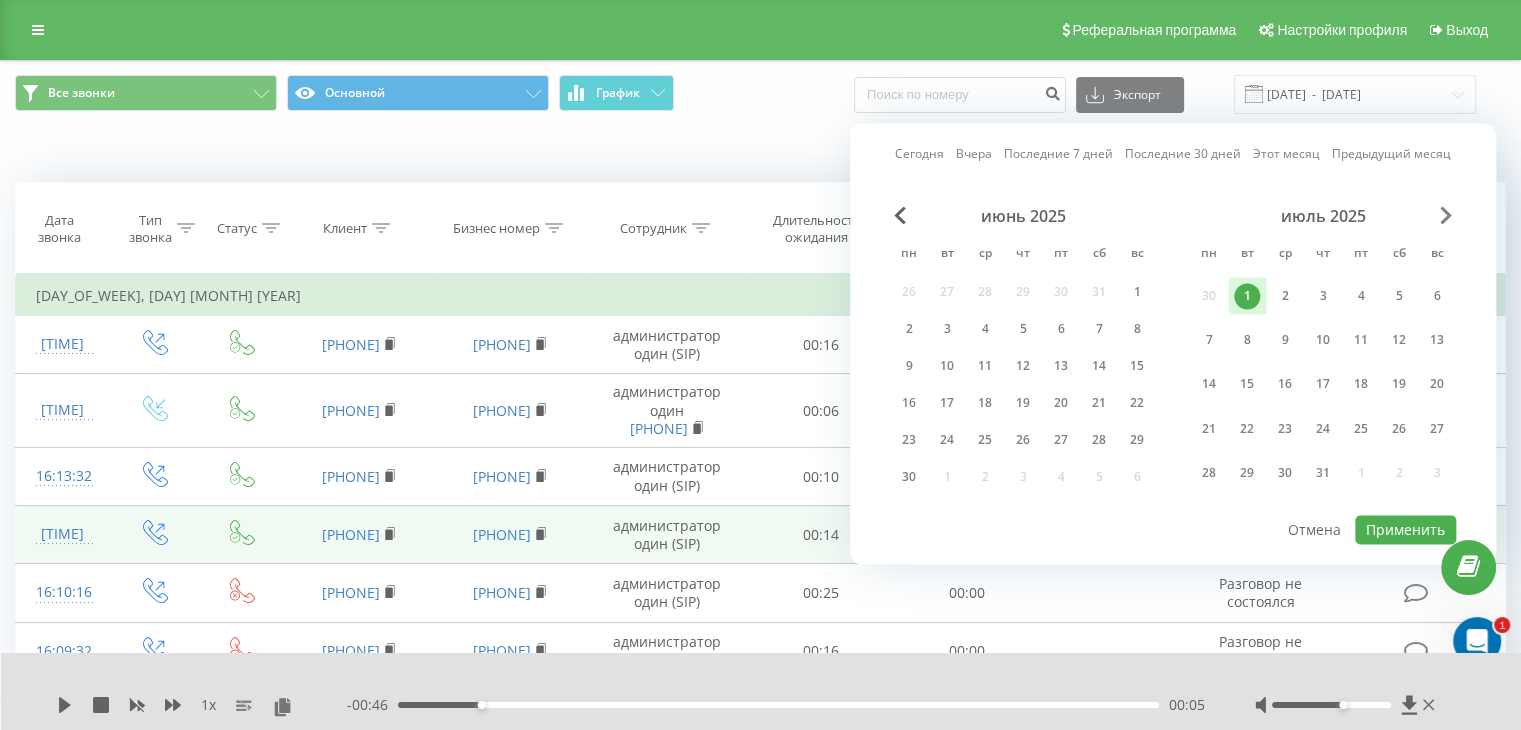 click at bounding box center [1446, 215] 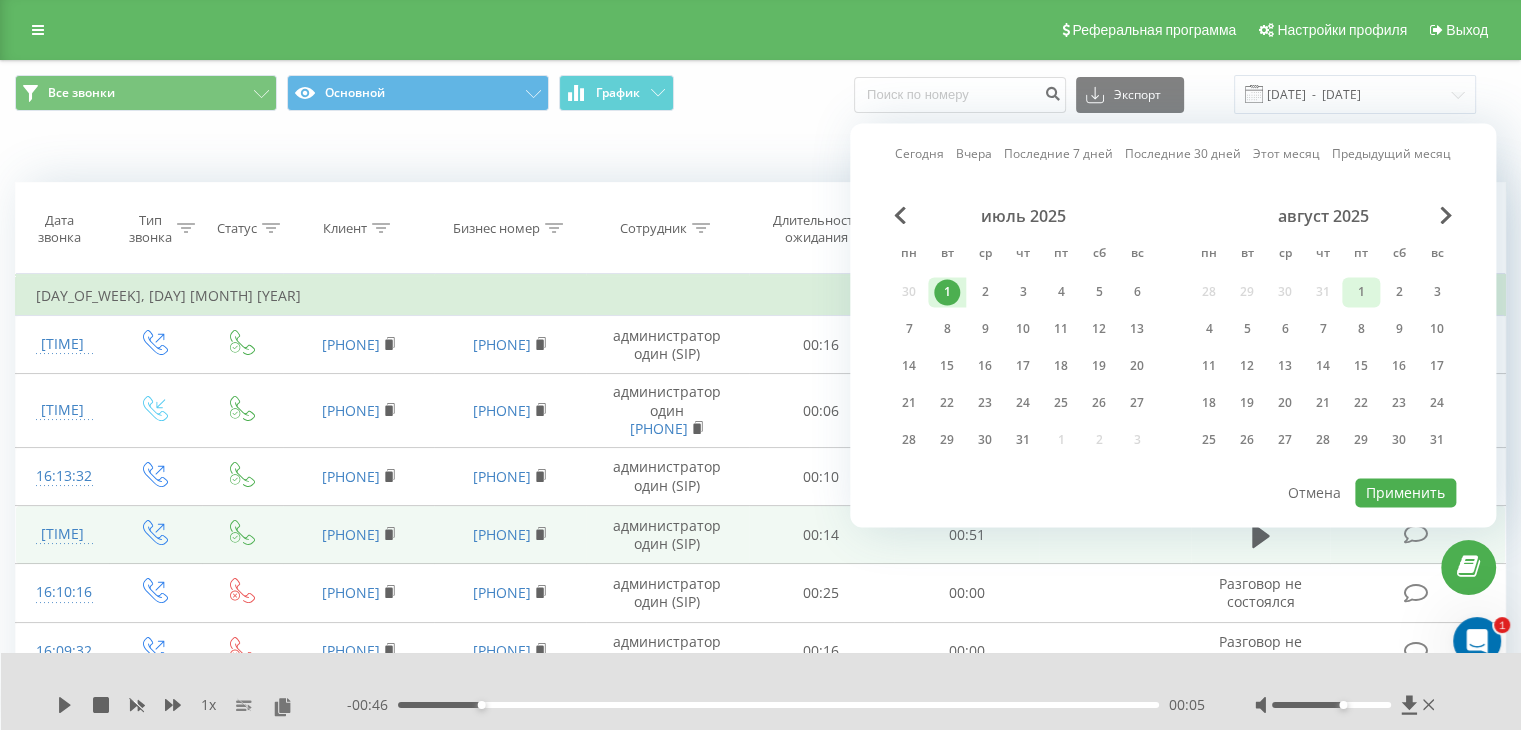 click on "1" at bounding box center (1361, 292) 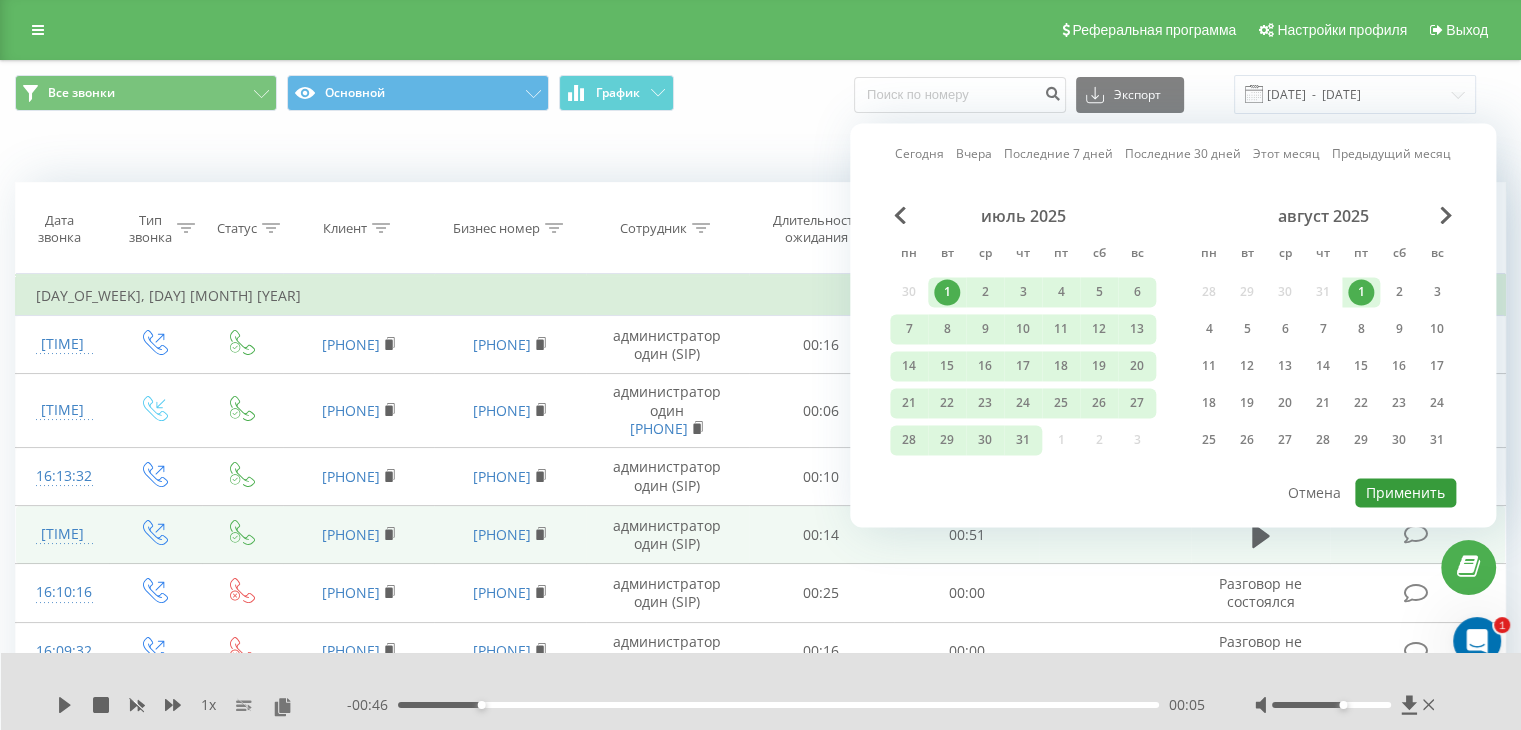click on "Применить" at bounding box center (1405, 492) 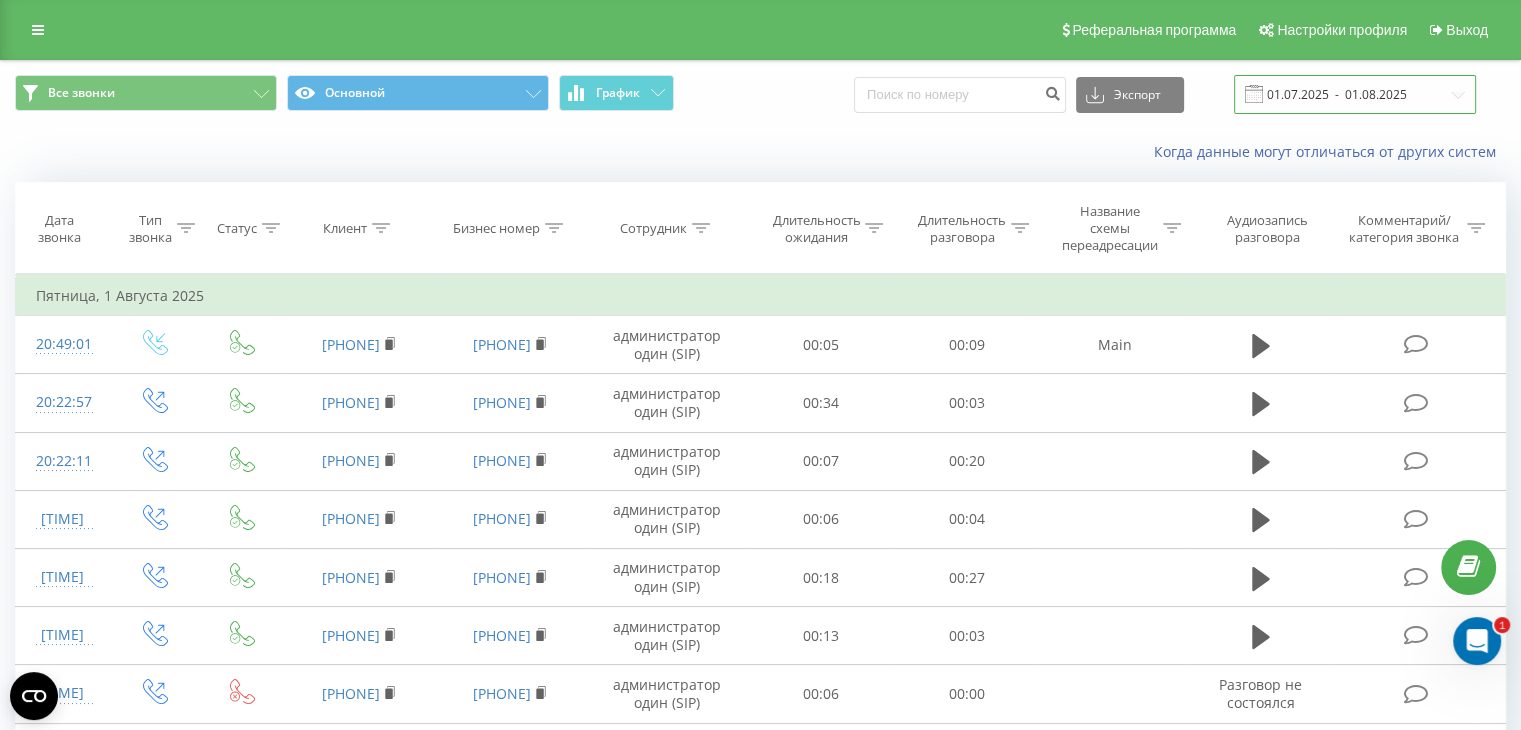 click on "01.07.2025  -  01.08.2025" at bounding box center [1355, 94] 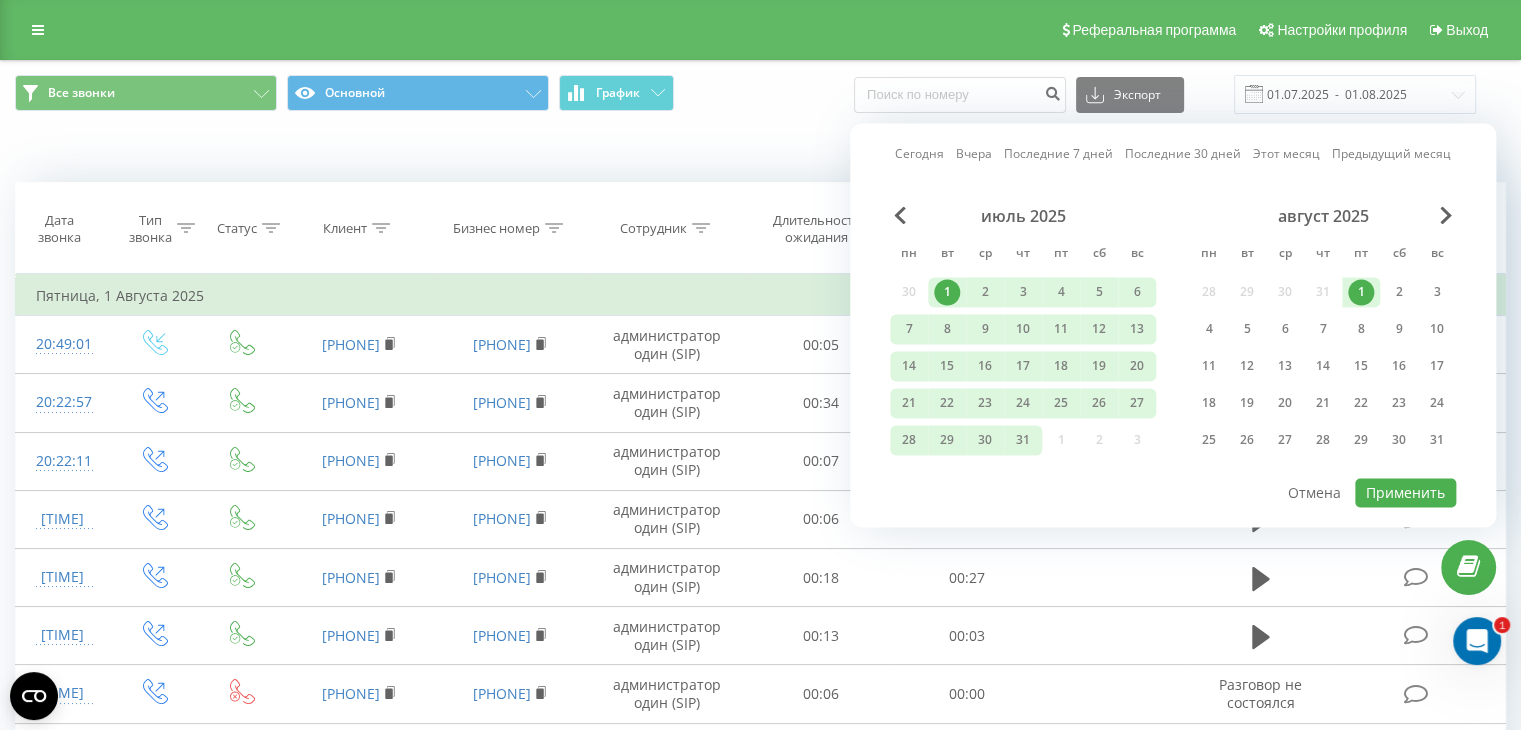 click on "1" at bounding box center [1361, 292] 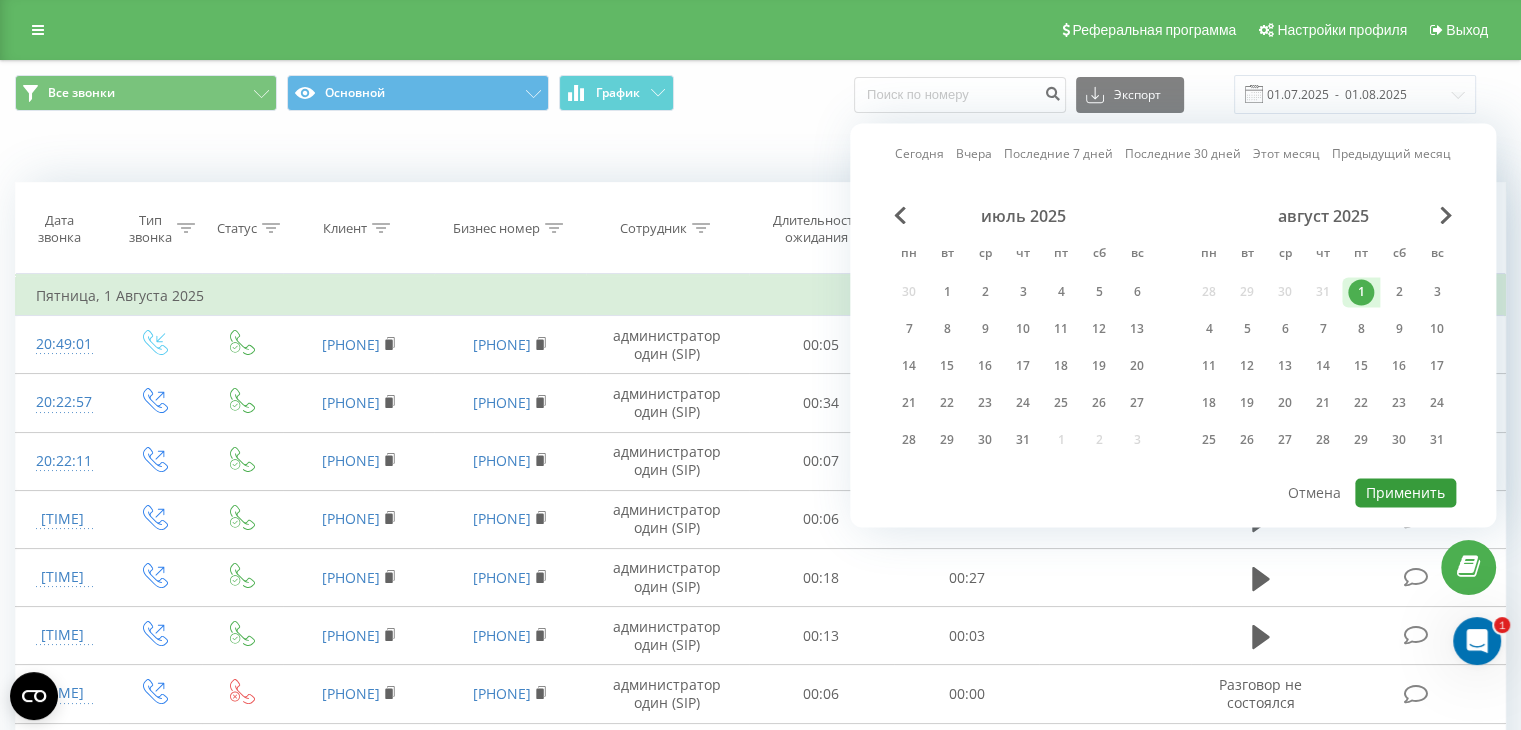 click on "Применить" at bounding box center [1405, 492] 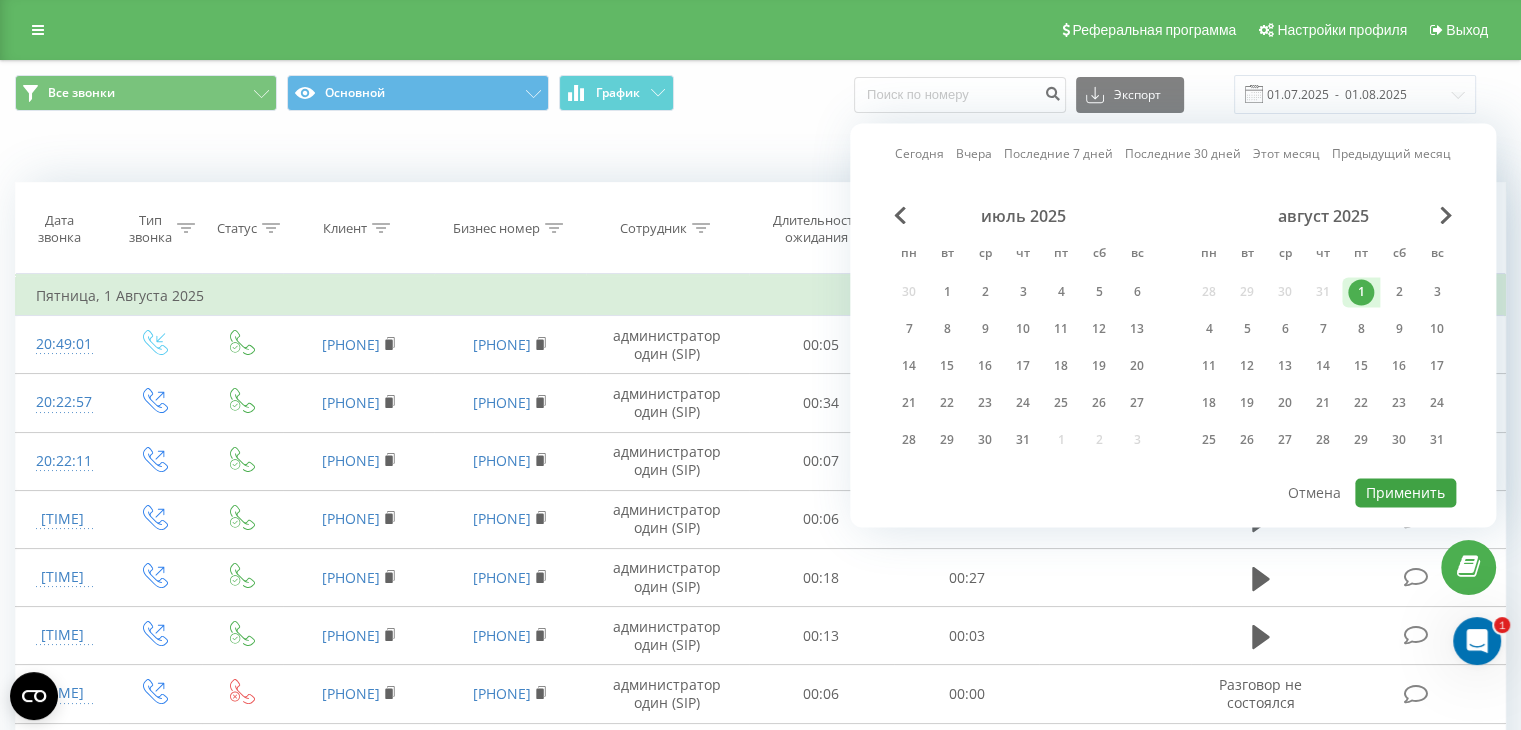 type on "01.08.2025  -  01.08.2025" 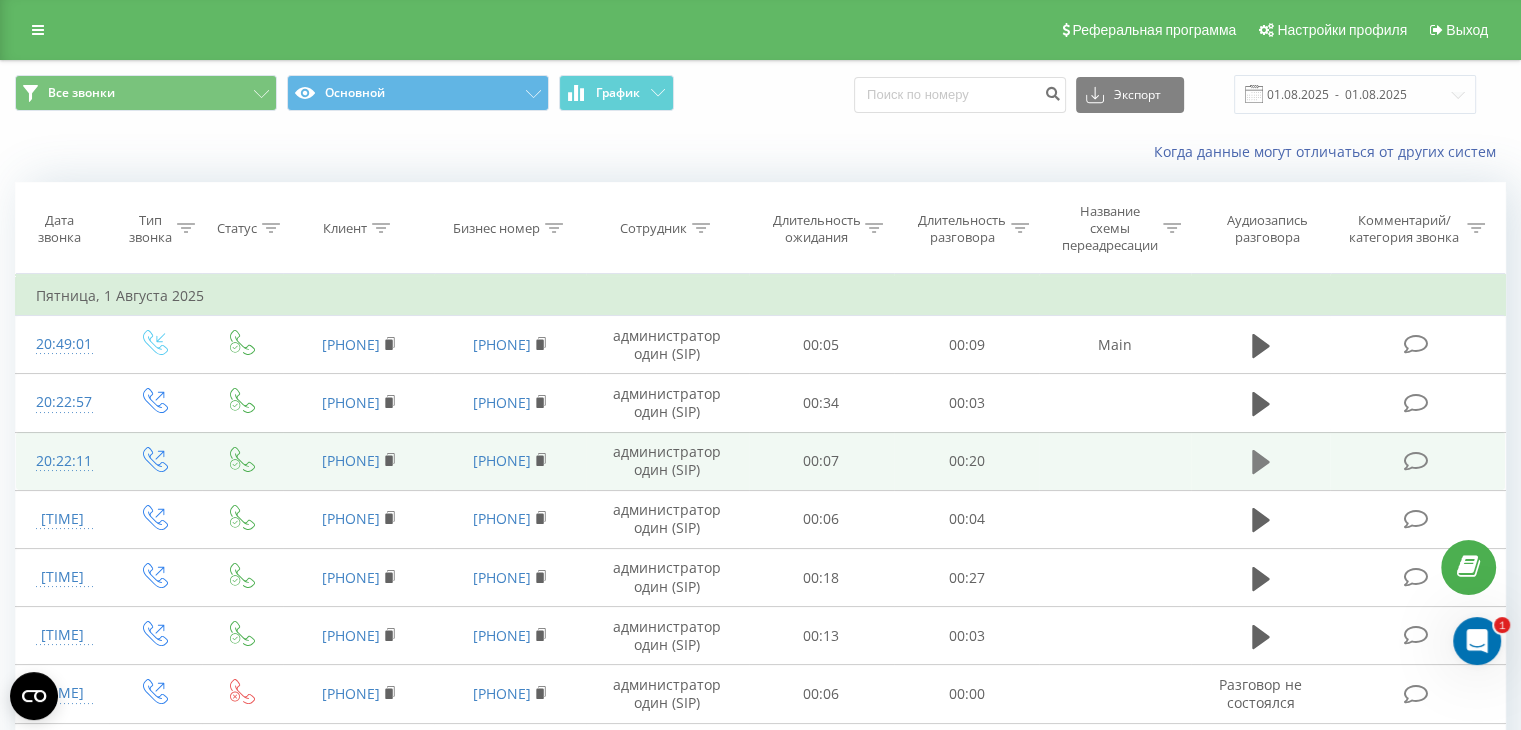 click at bounding box center [1261, 462] 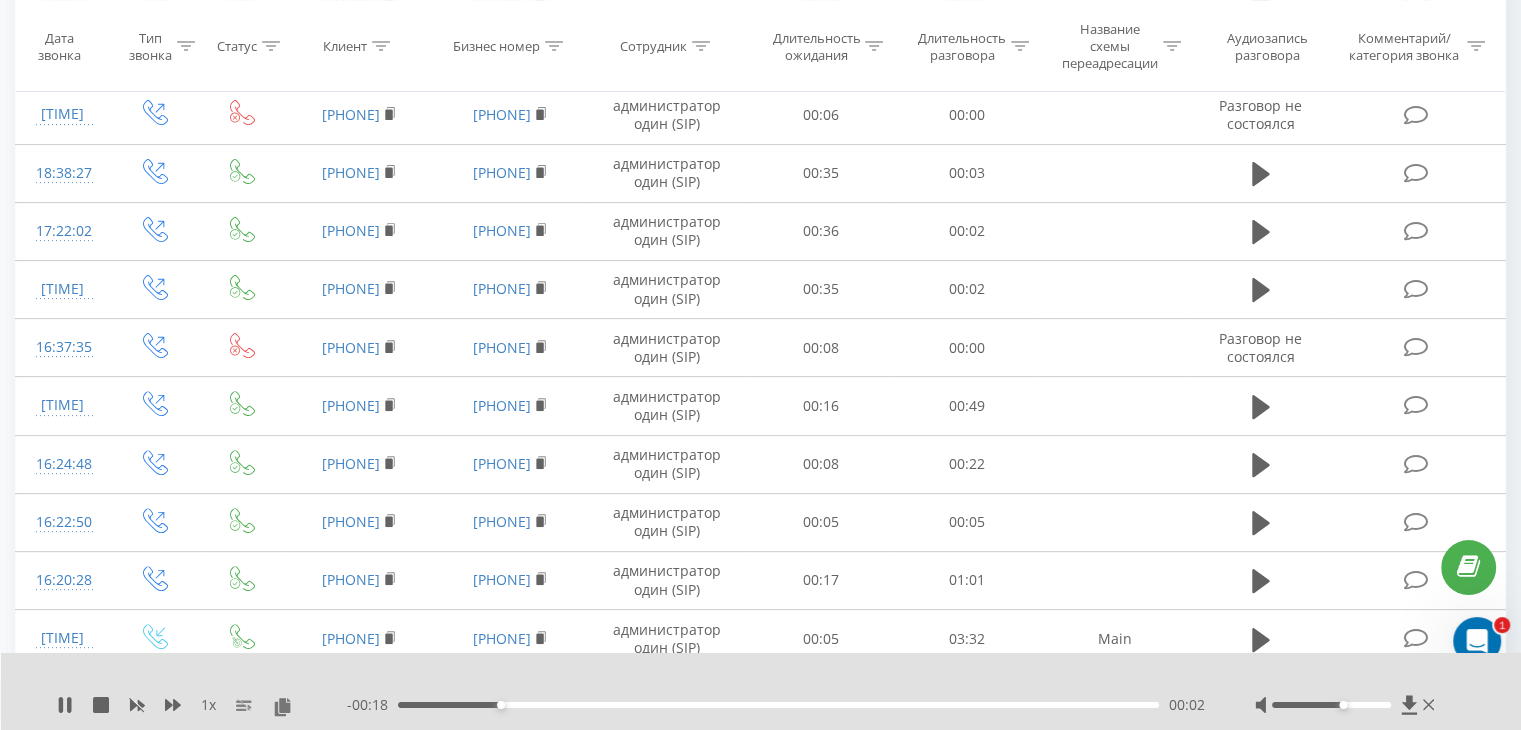 scroll, scrollTop: 583, scrollLeft: 0, axis: vertical 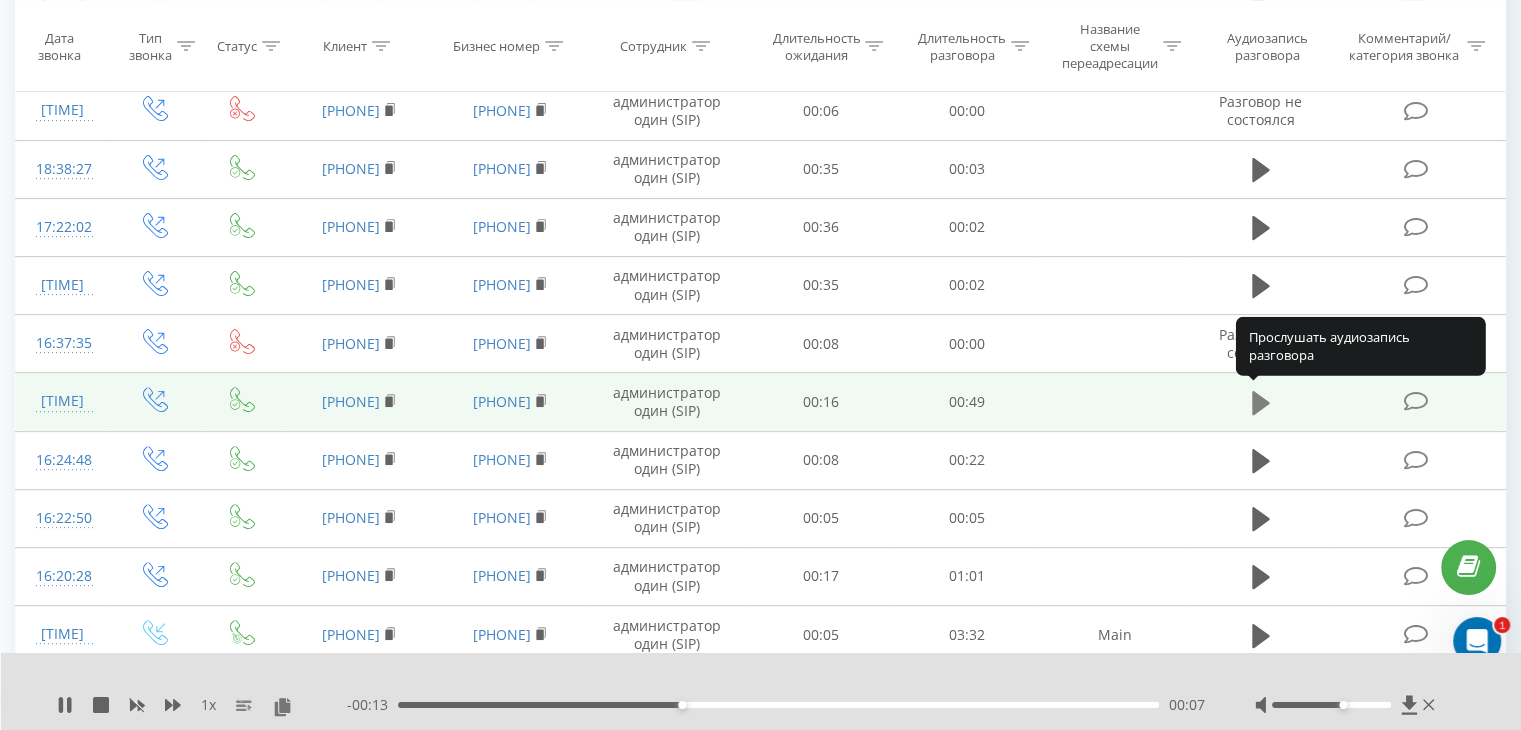 click 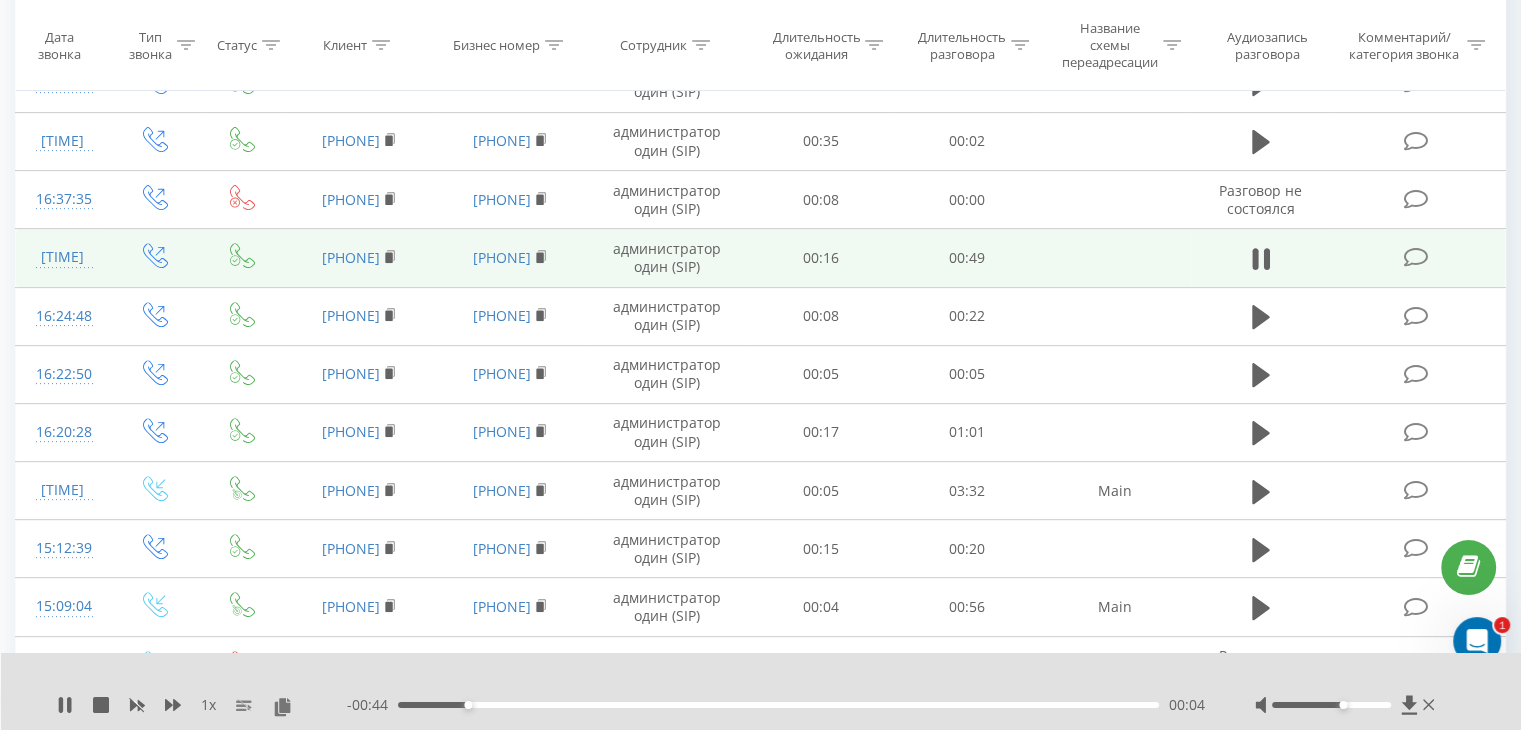 scroll, scrollTop: 736, scrollLeft: 0, axis: vertical 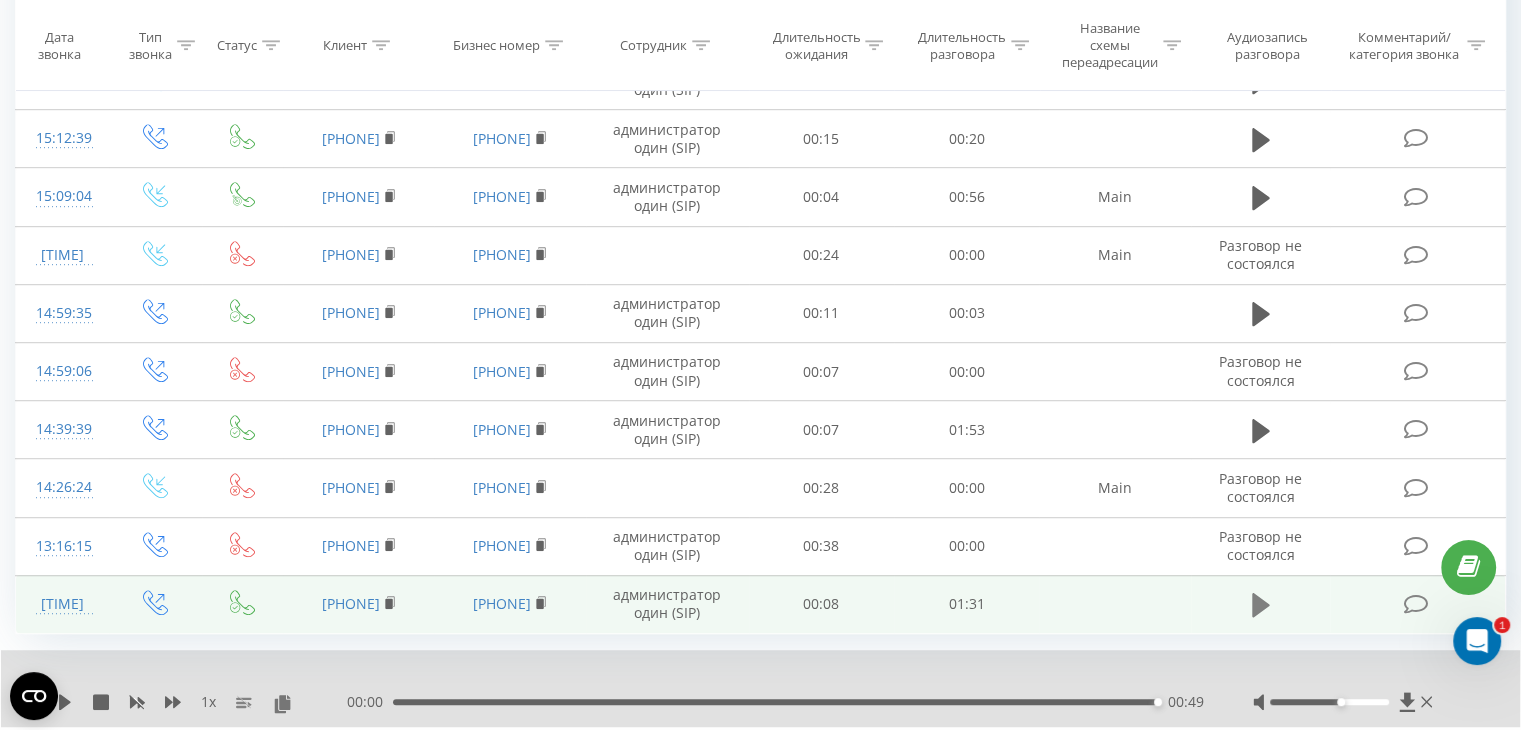 click 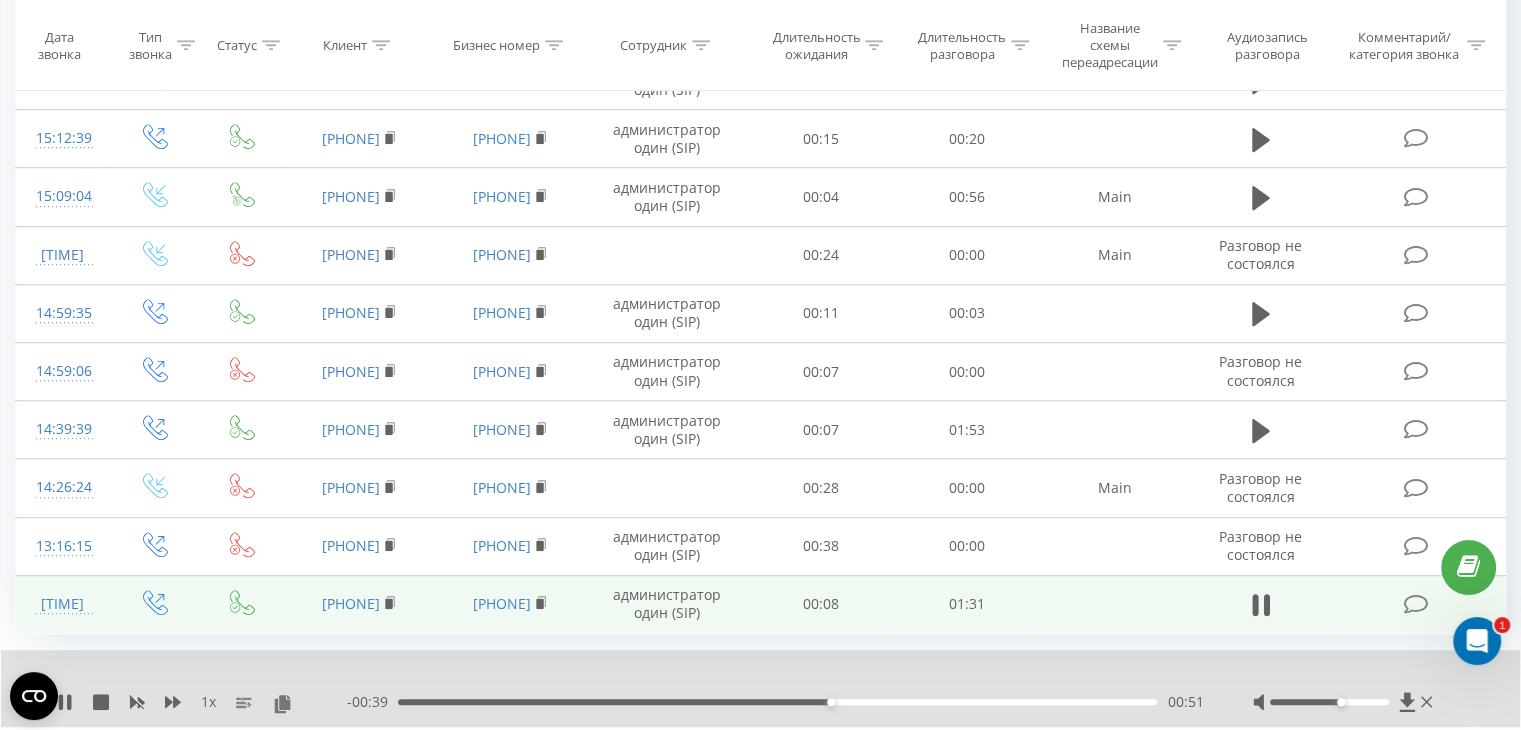 scroll, scrollTop: 1187, scrollLeft: 0, axis: vertical 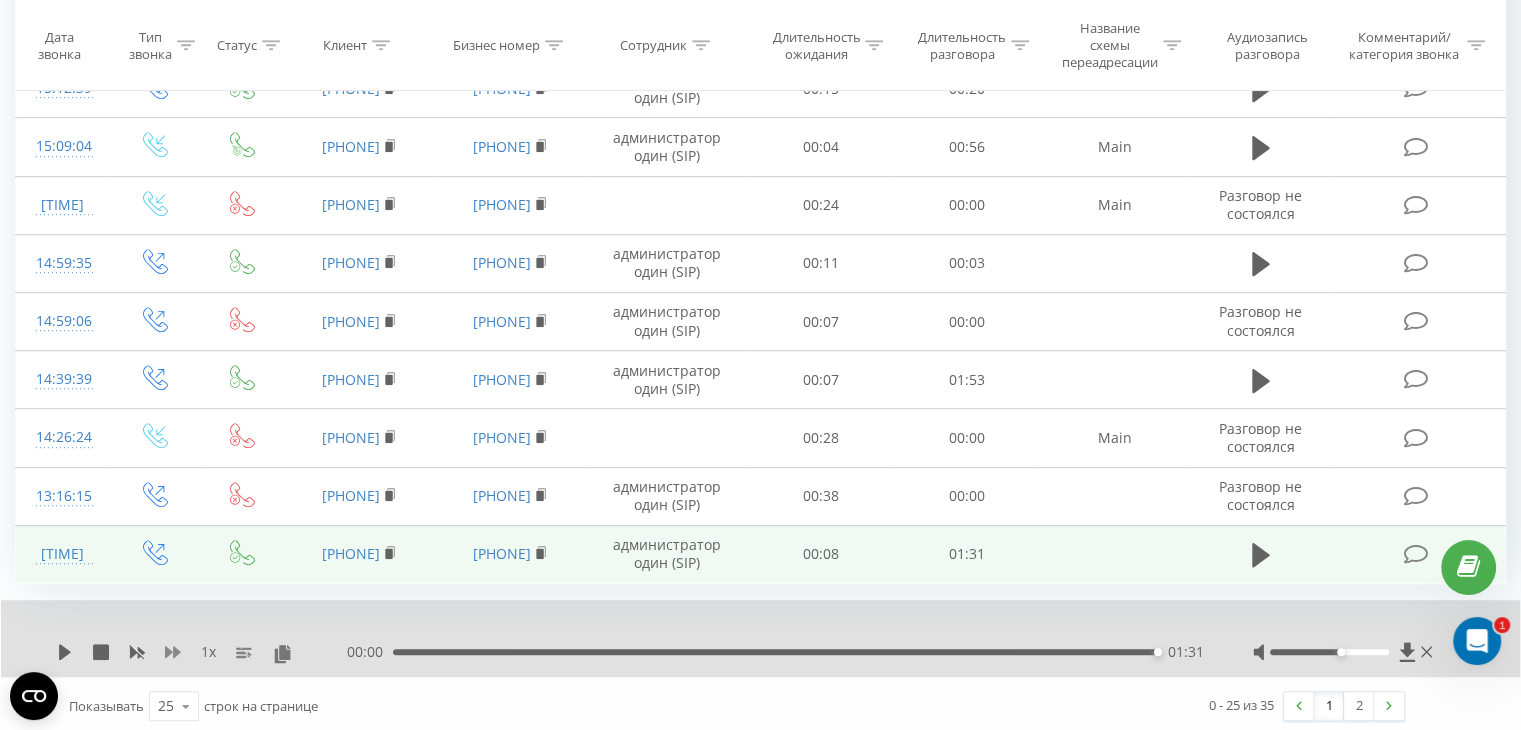 click 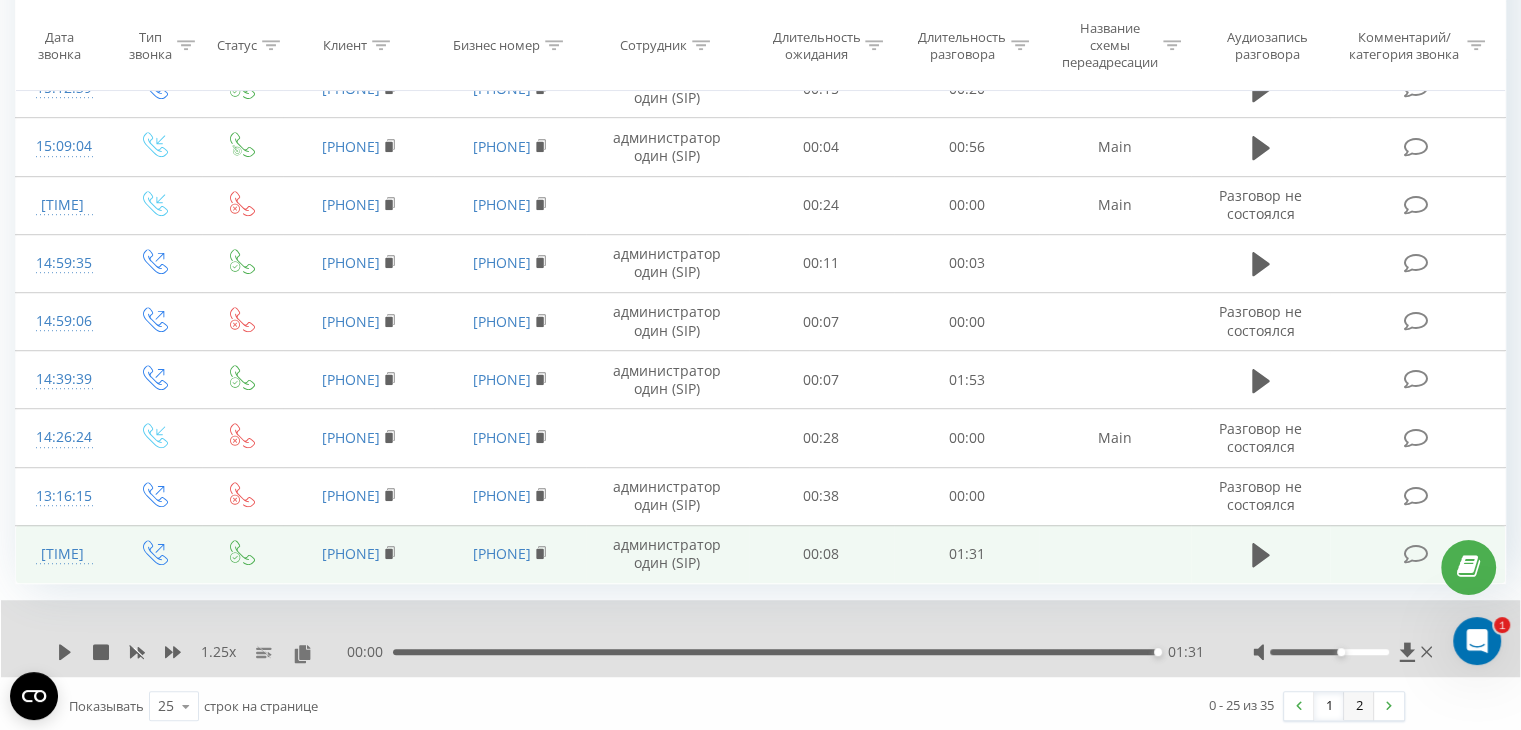 click on "2" at bounding box center [1359, 706] 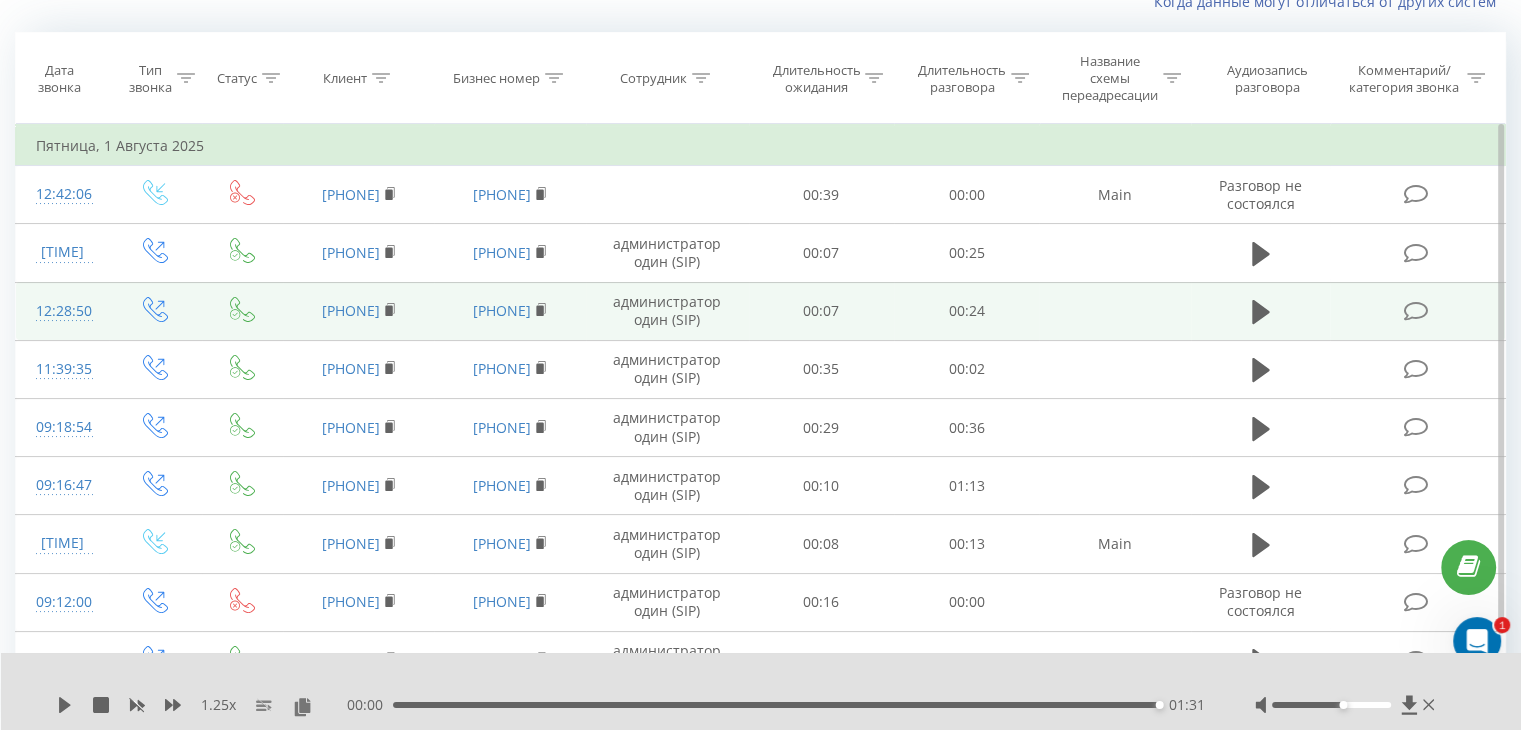 scroll, scrollTop: 132, scrollLeft: 0, axis: vertical 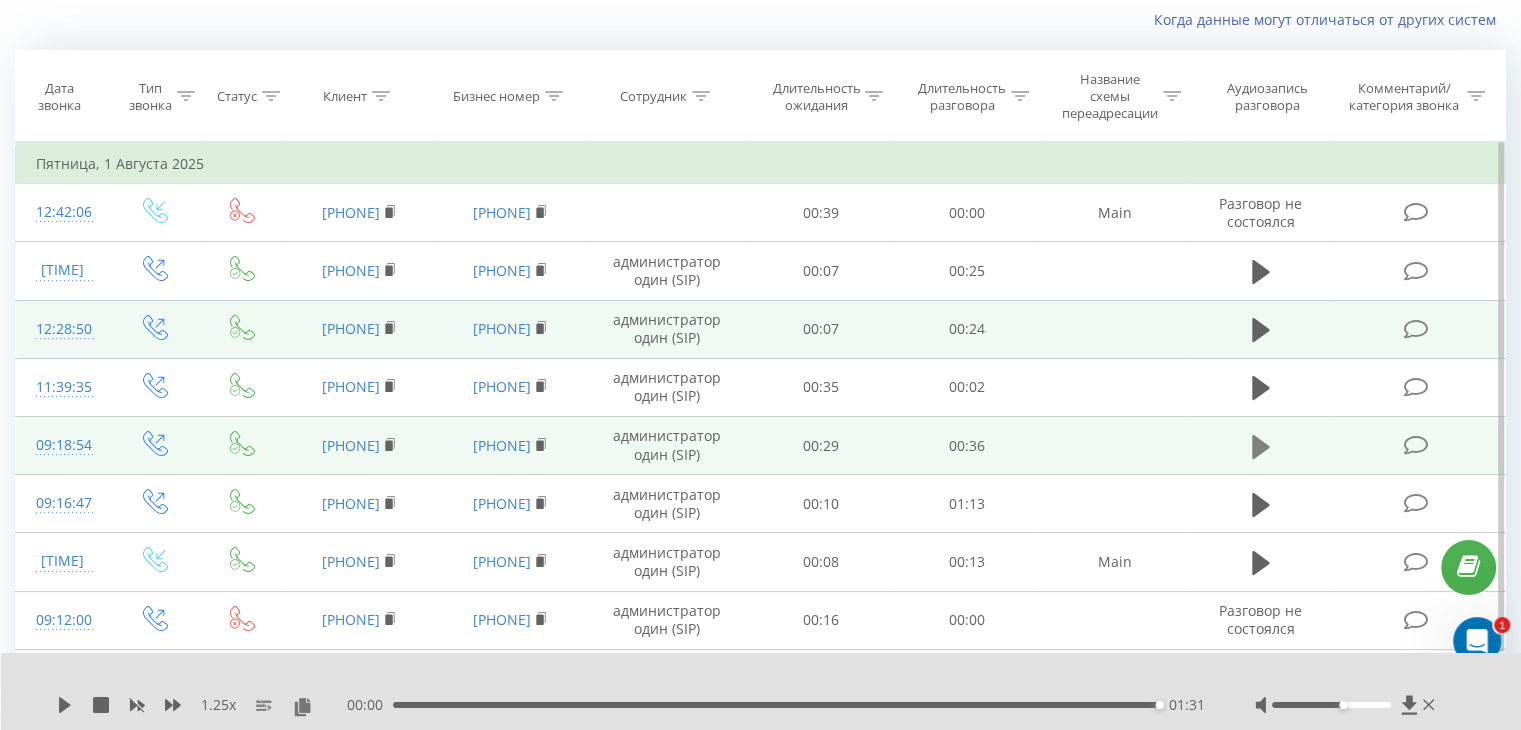 click 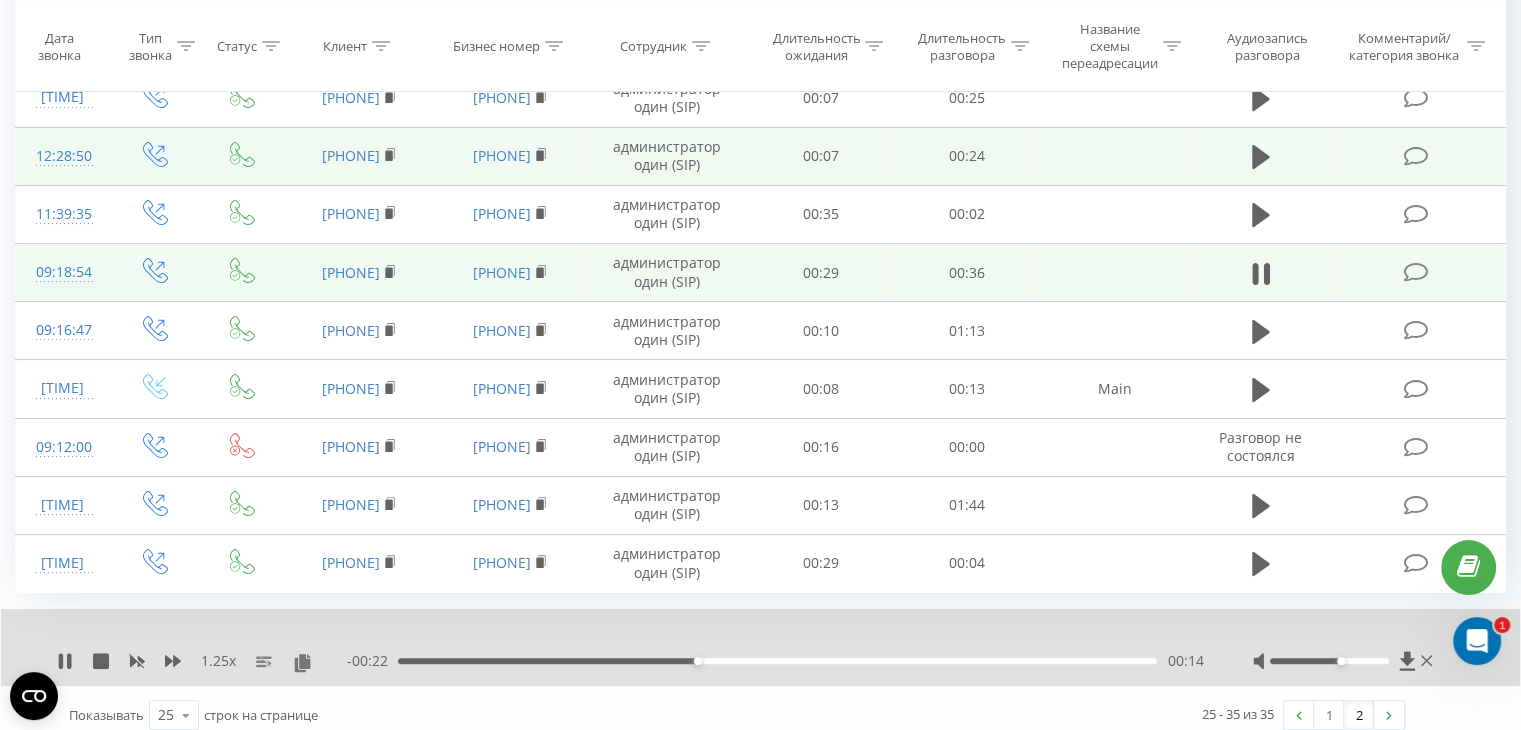 scroll, scrollTop: 317, scrollLeft: 0, axis: vertical 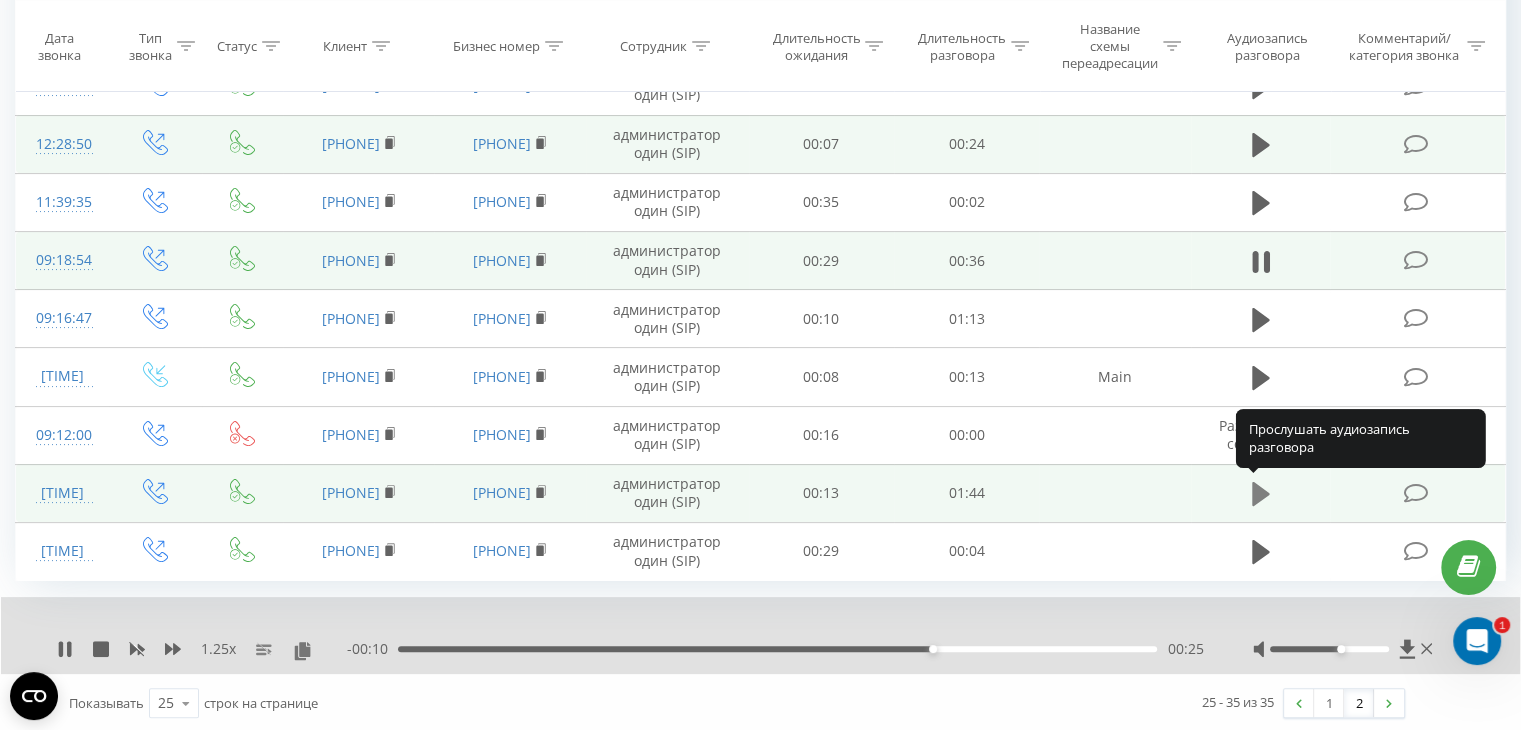 click 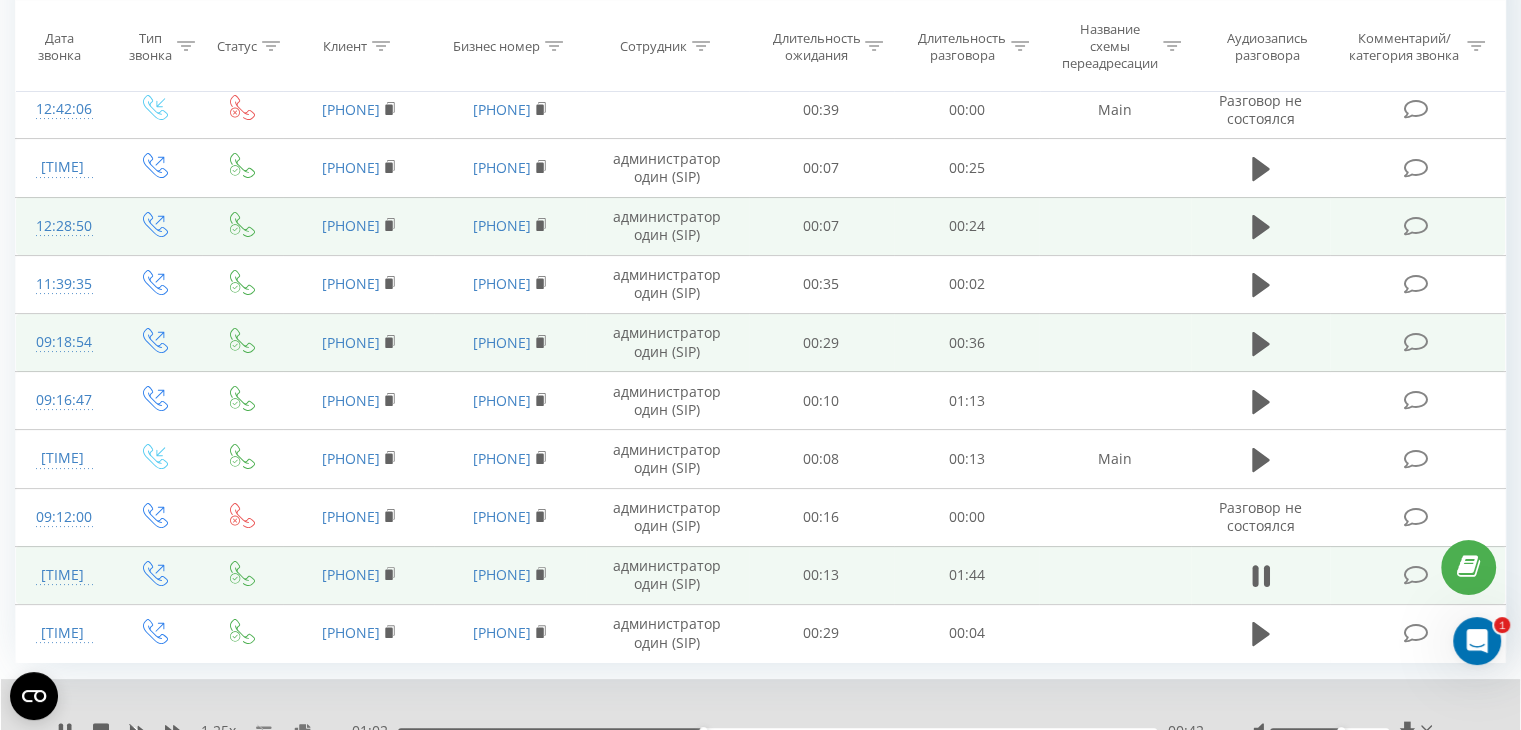 scroll, scrollTop: 221, scrollLeft: 0, axis: vertical 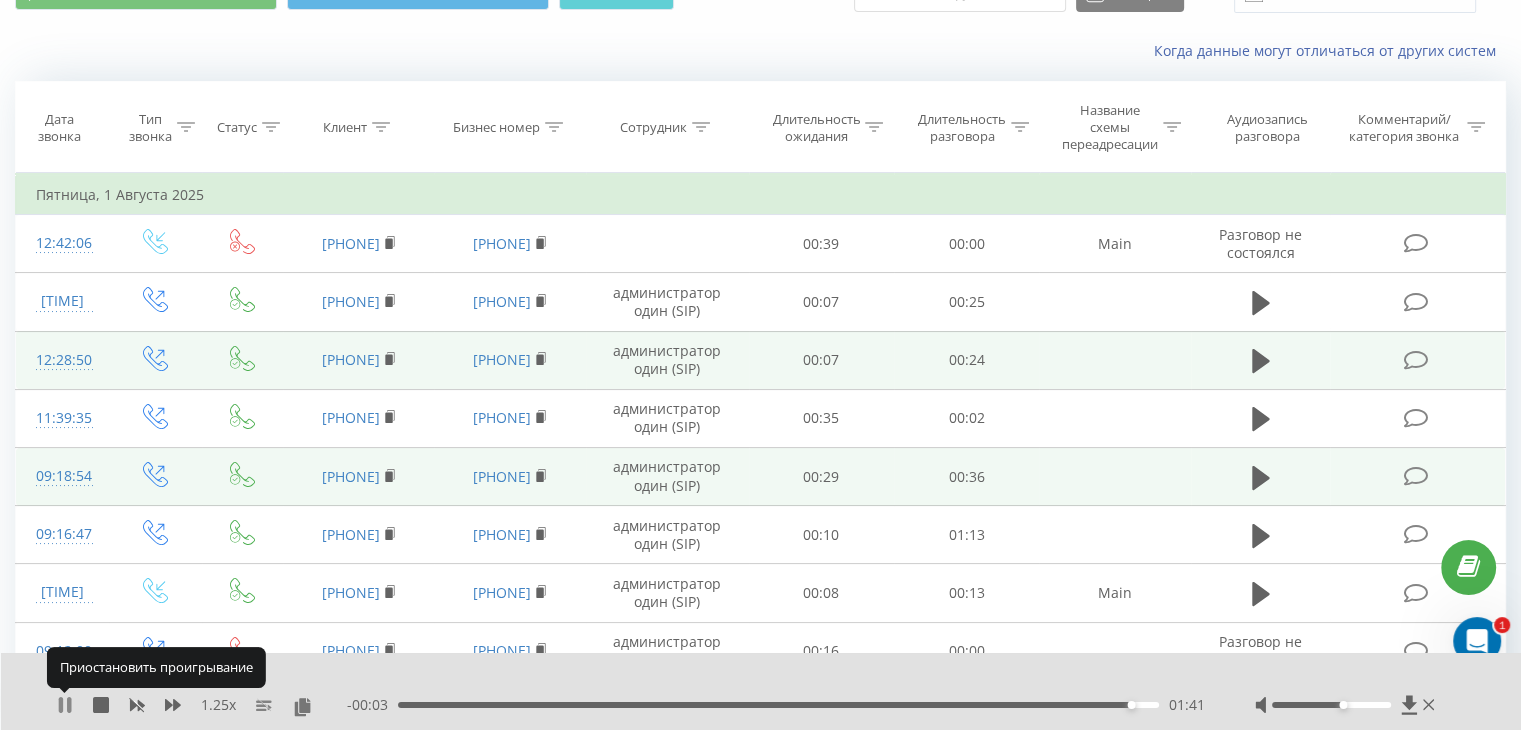 click 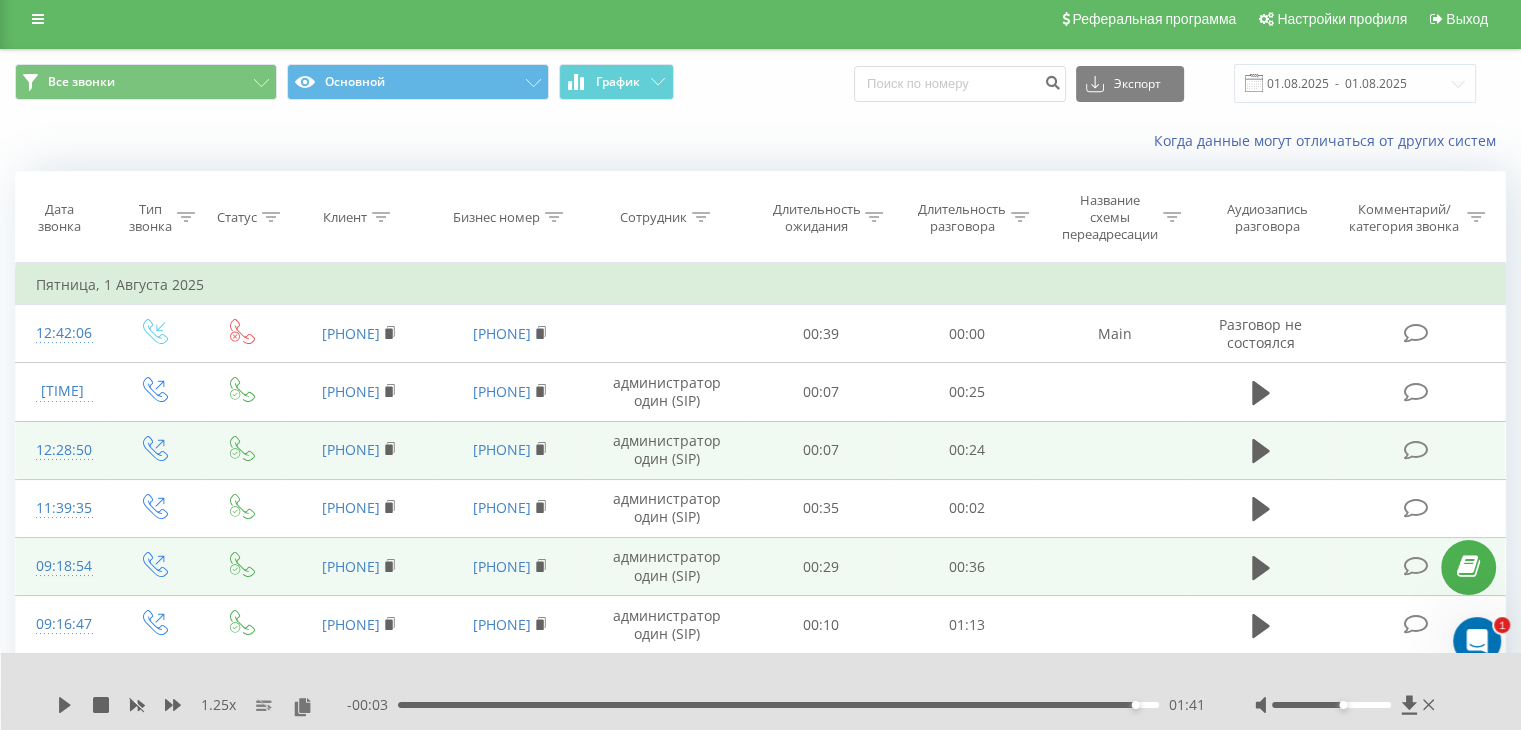scroll, scrollTop: 0, scrollLeft: 0, axis: both 